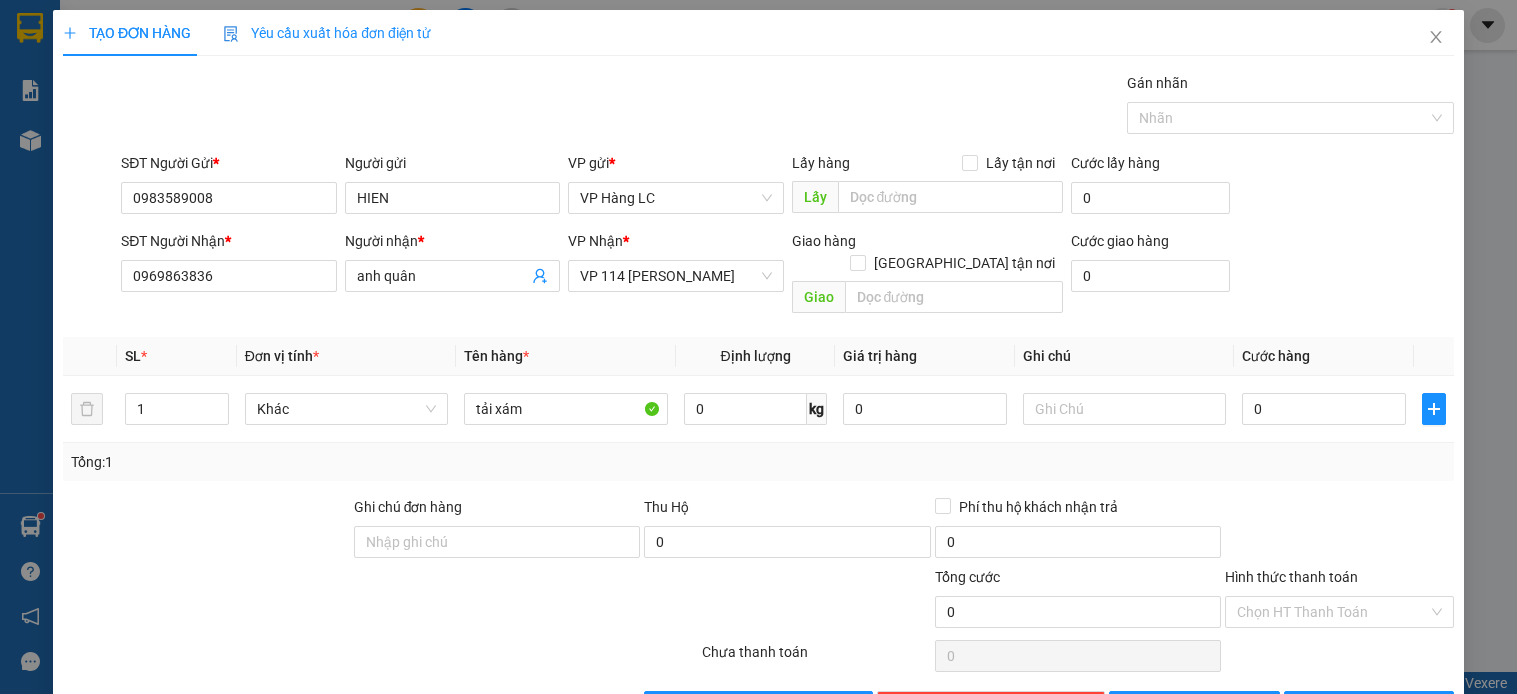 scroll, scrollTop: 0, scrollLeft: 0, axis: both 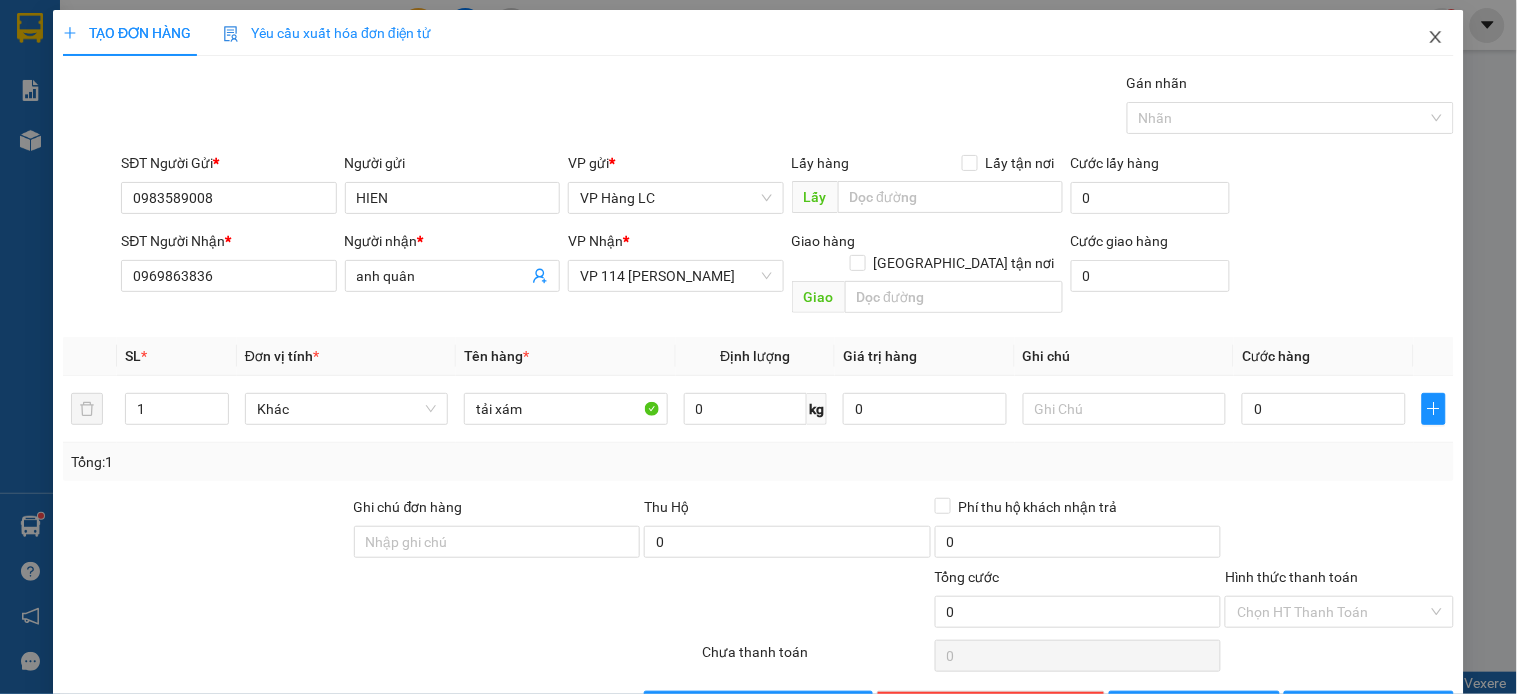 click 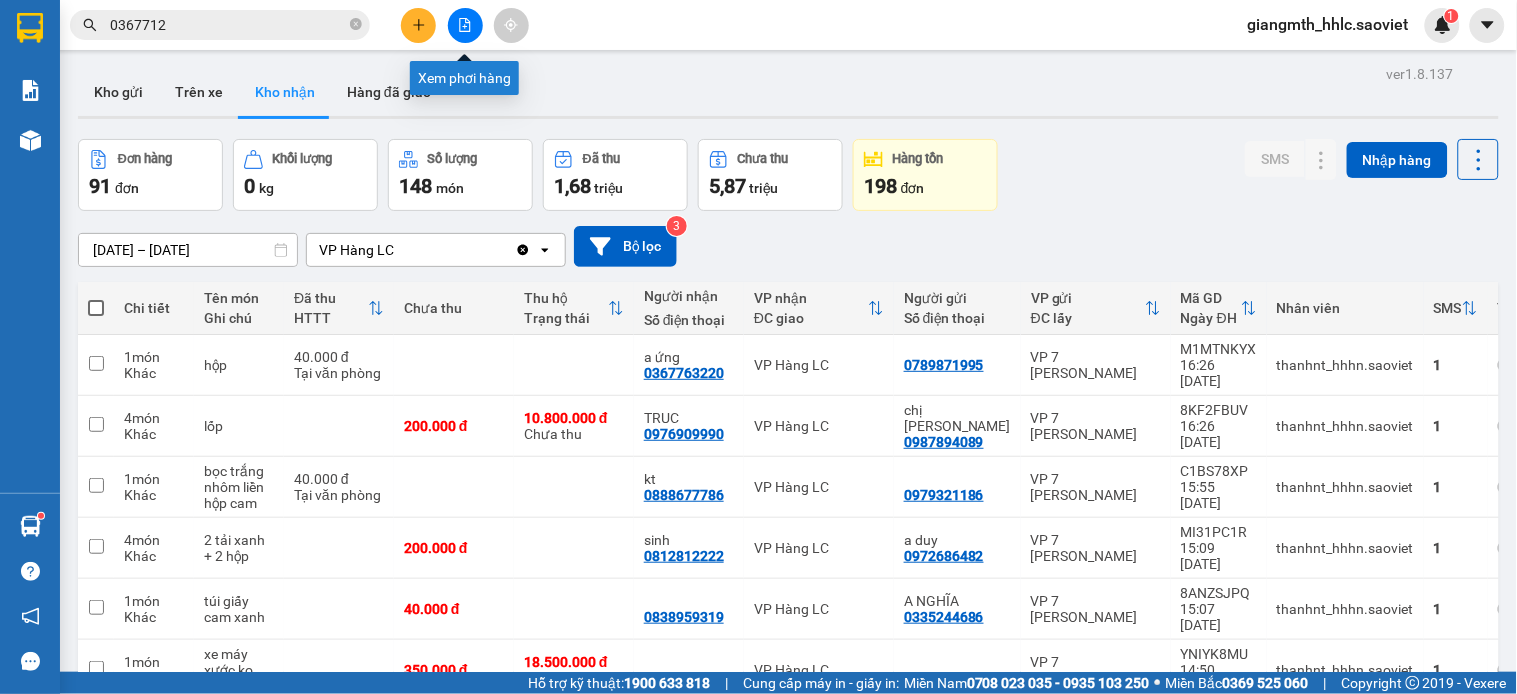 click 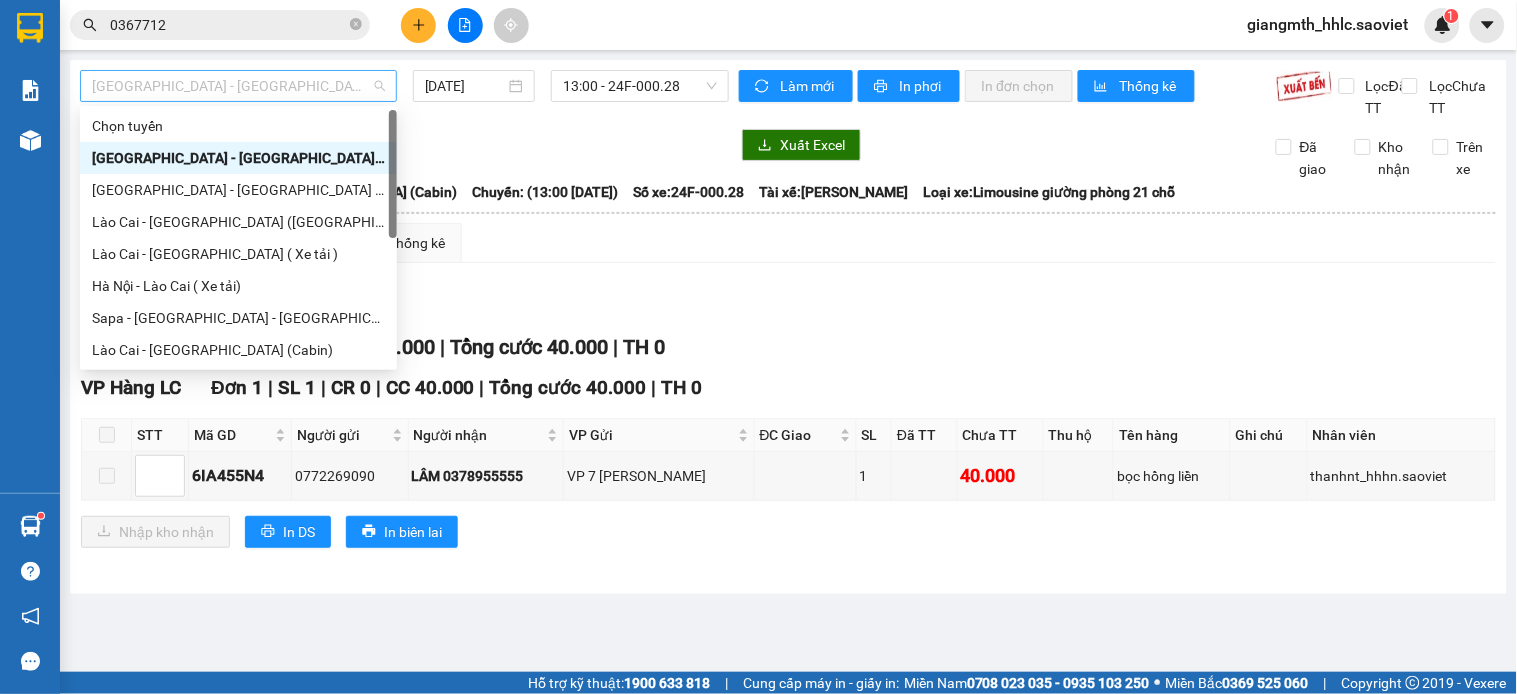 click on "[GEOGRAPHIC_DATA] - [GEOGRAPHIC_DATA] (Cabin)" at bounding box center (238, 86) 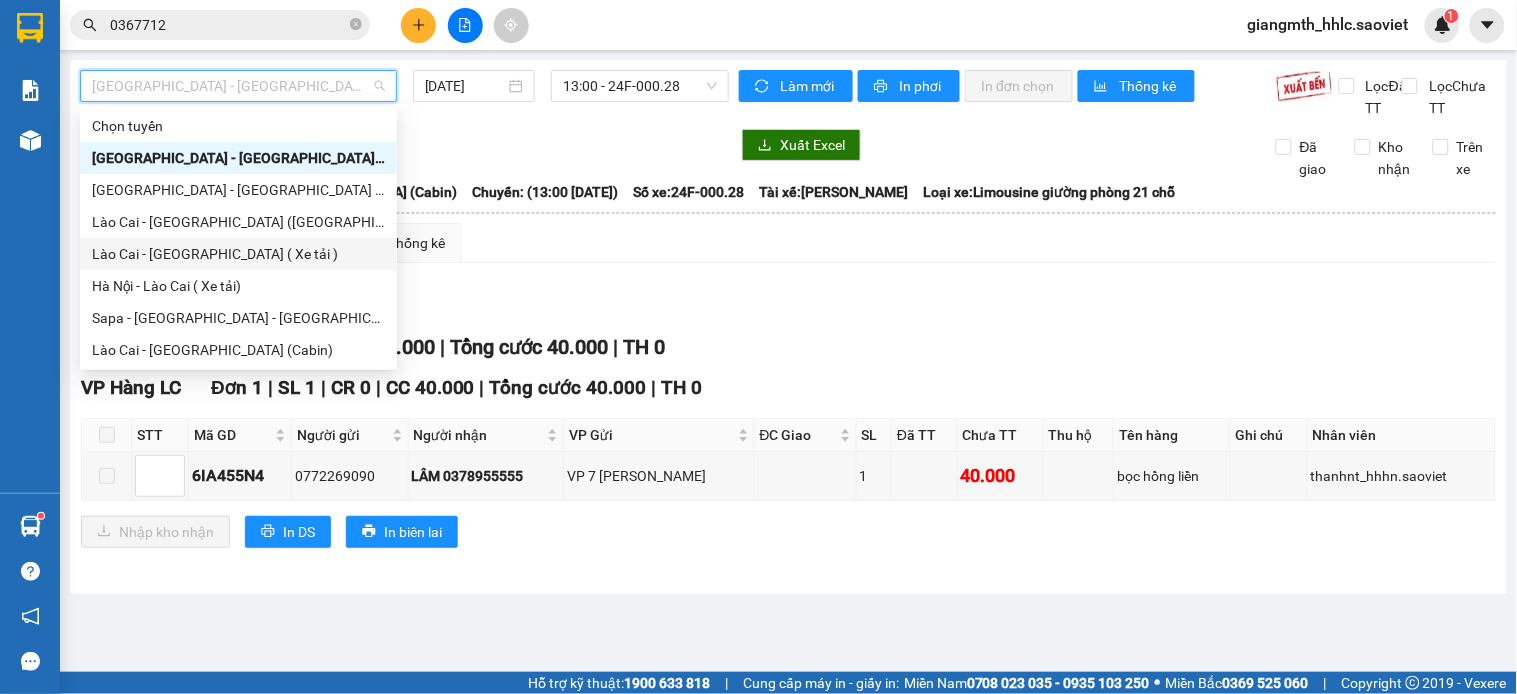 click on "Lào Cai - [GEOGRAPHIC_DATA] ( Xe tải )" at bounding box center [238, 254] 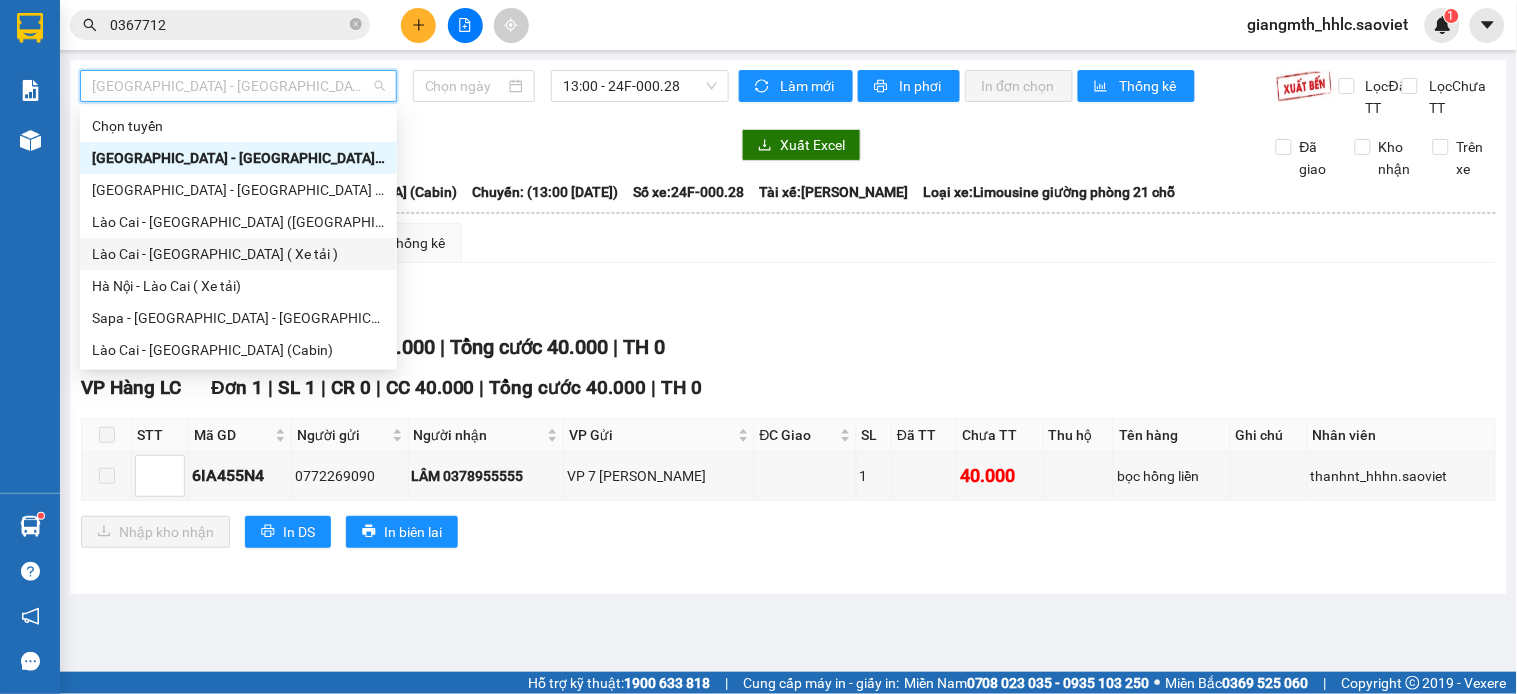 type on "[DATE]" 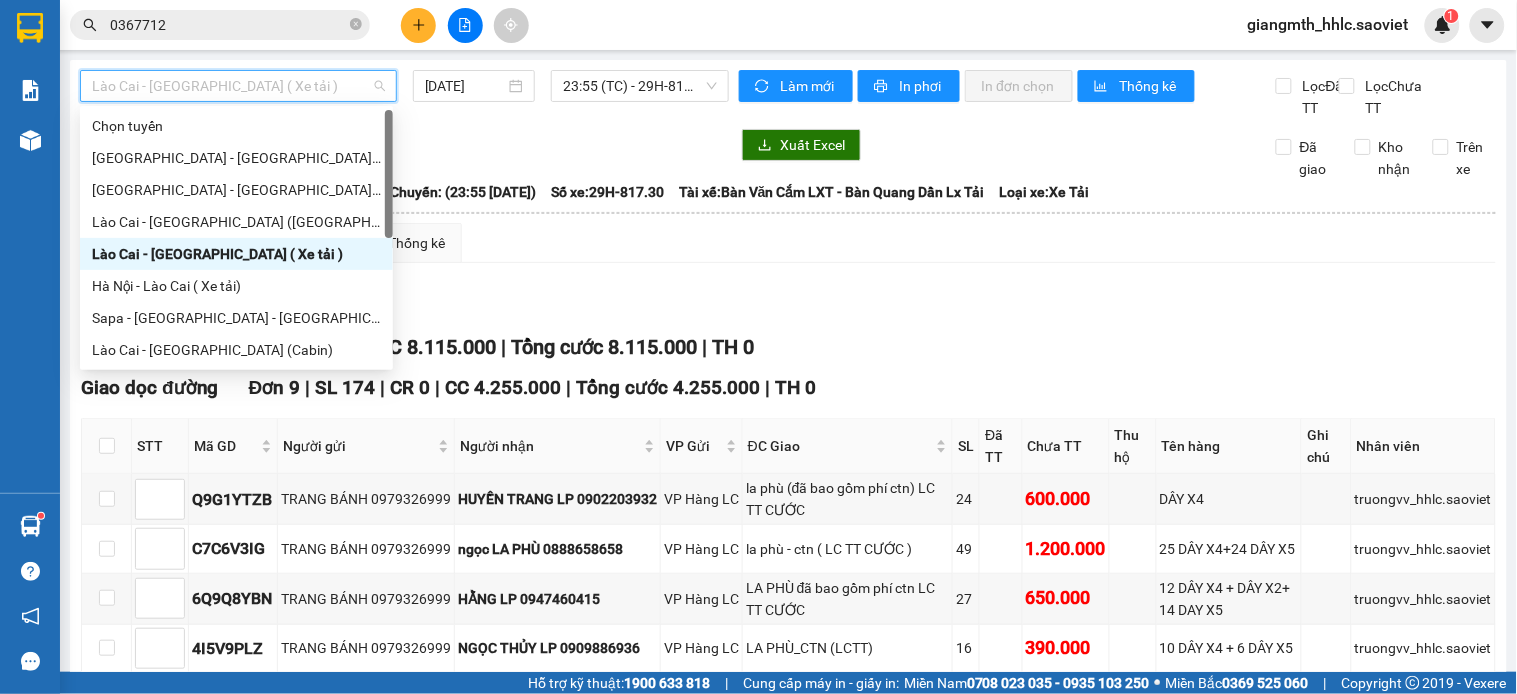 click on "Lào Cai - [GEOGRAPHIC_DATA] ( Xe tải )" at bounding box center (238, 86) 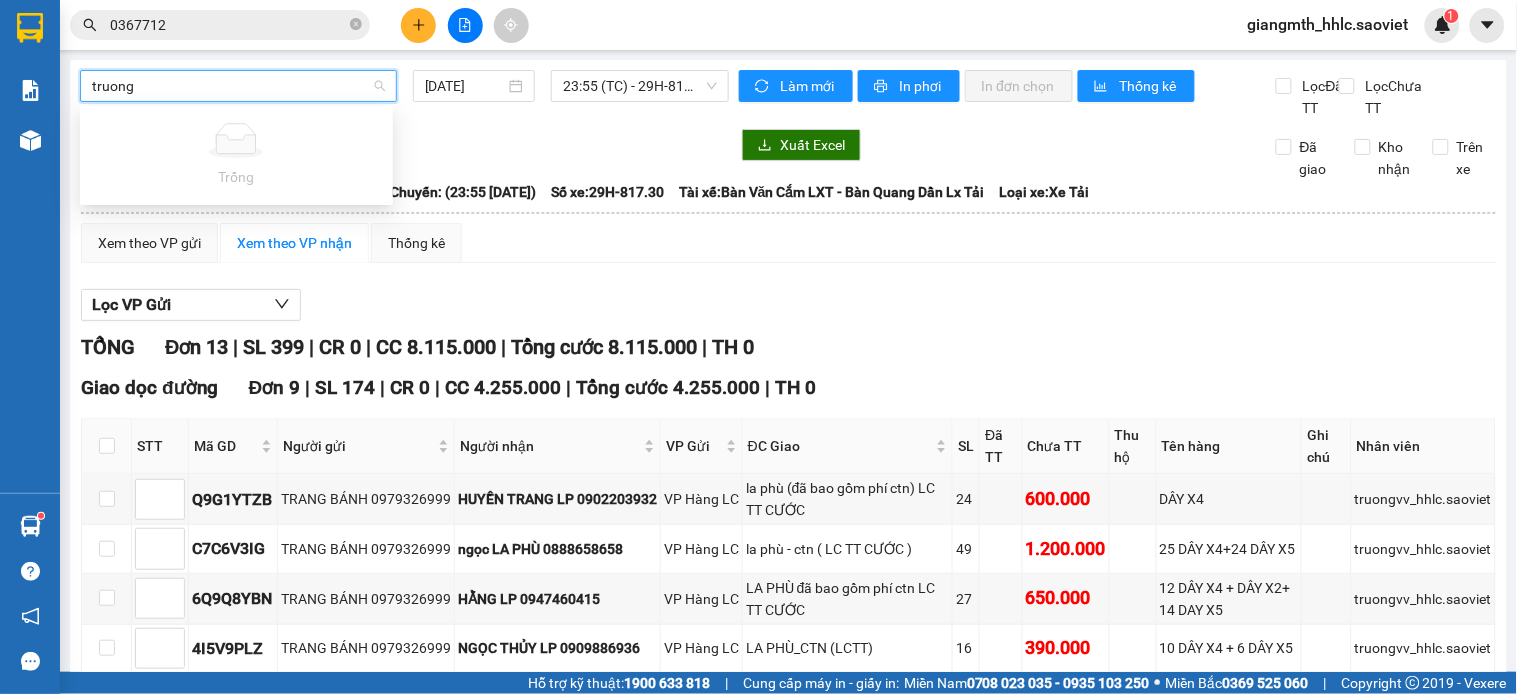 type on "truong" 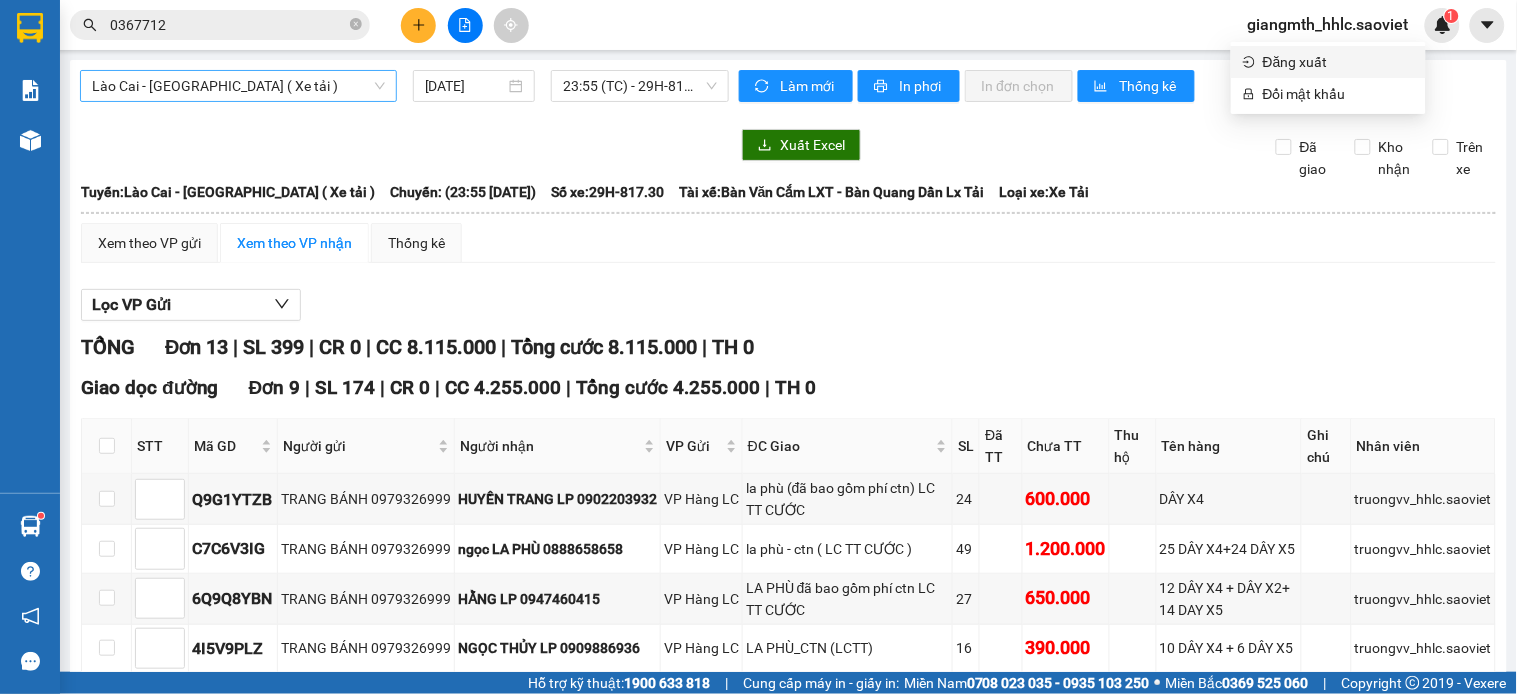 click on "Đăng xuất" at bounding box center [1338, 62] 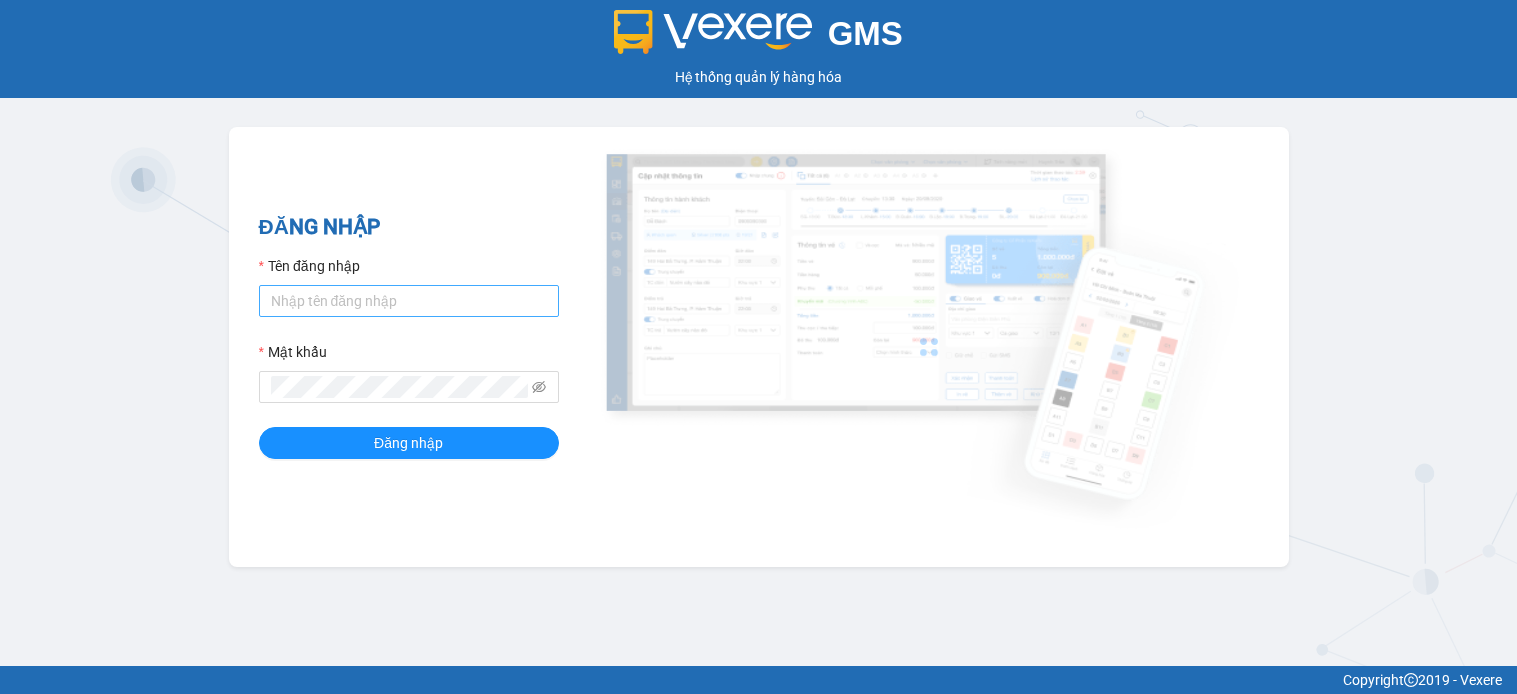 scroll, scrollTop: 0, scrollLeft: 0, axis: both 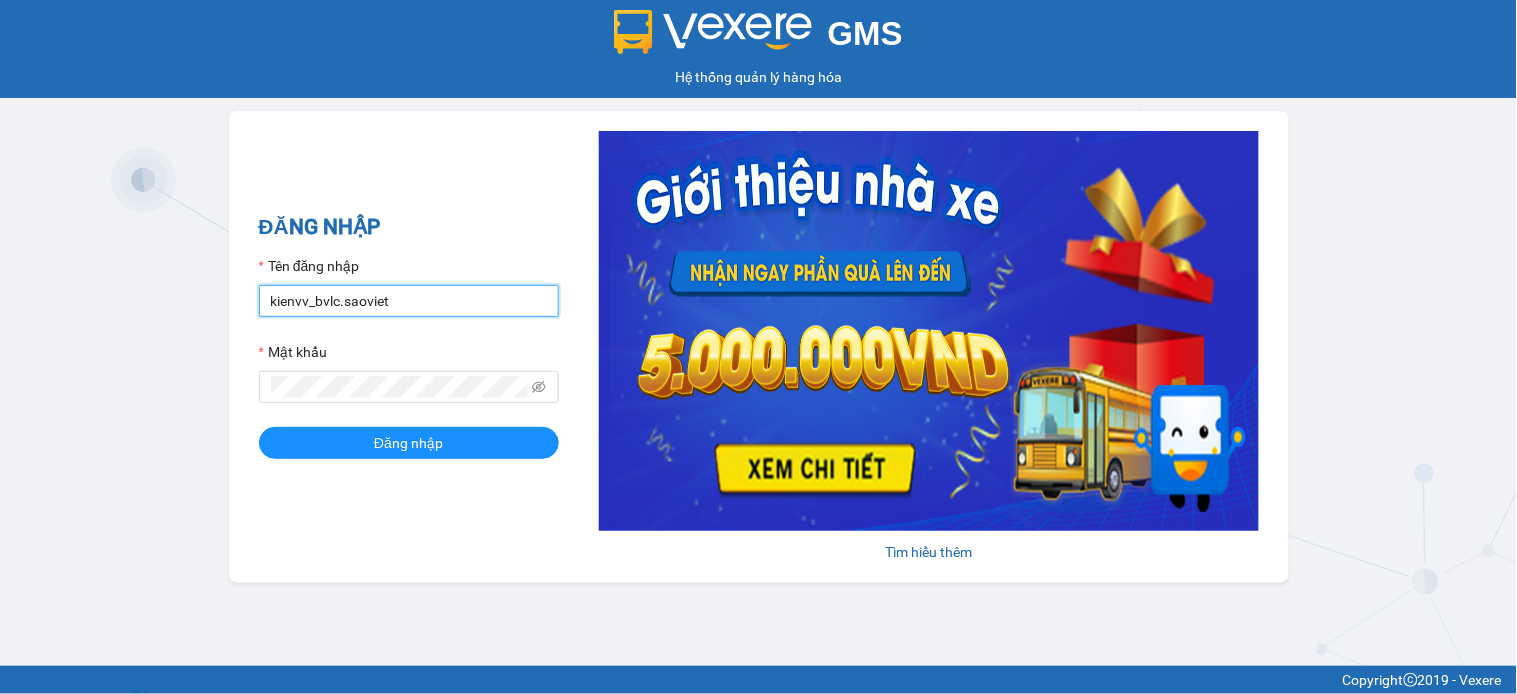 click on "kienvv_bvlc.saoviet" at bounding box center [409, 301] 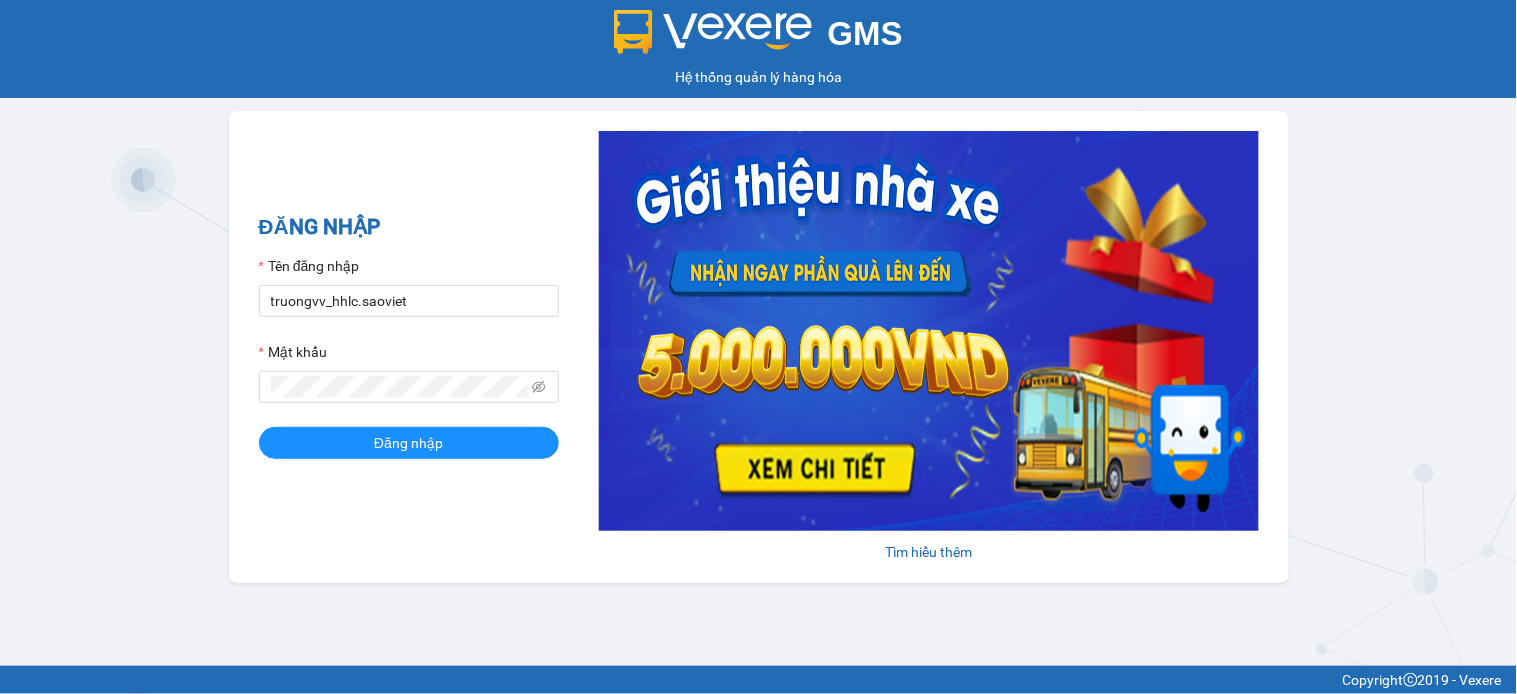 click on "ĐĂNG NHẬP" at bounding box center (409, 227) 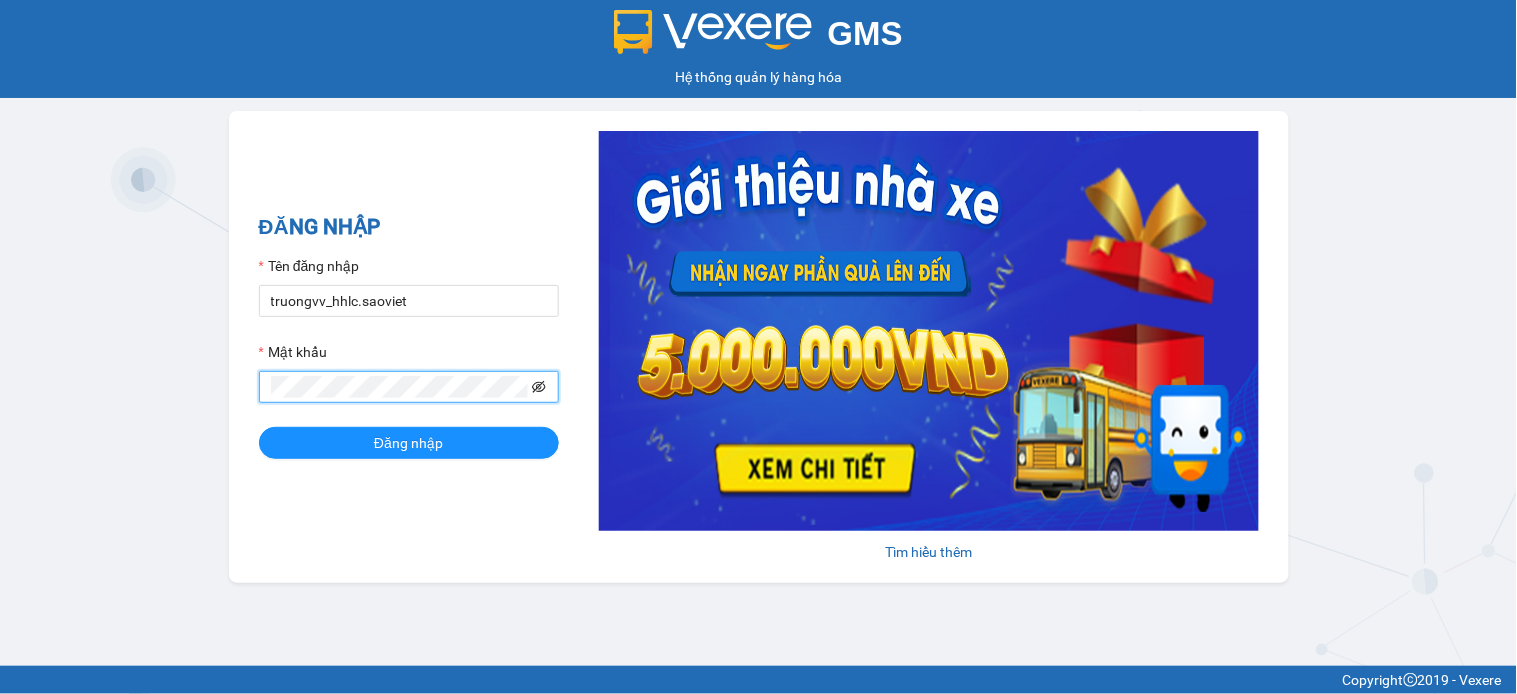 click 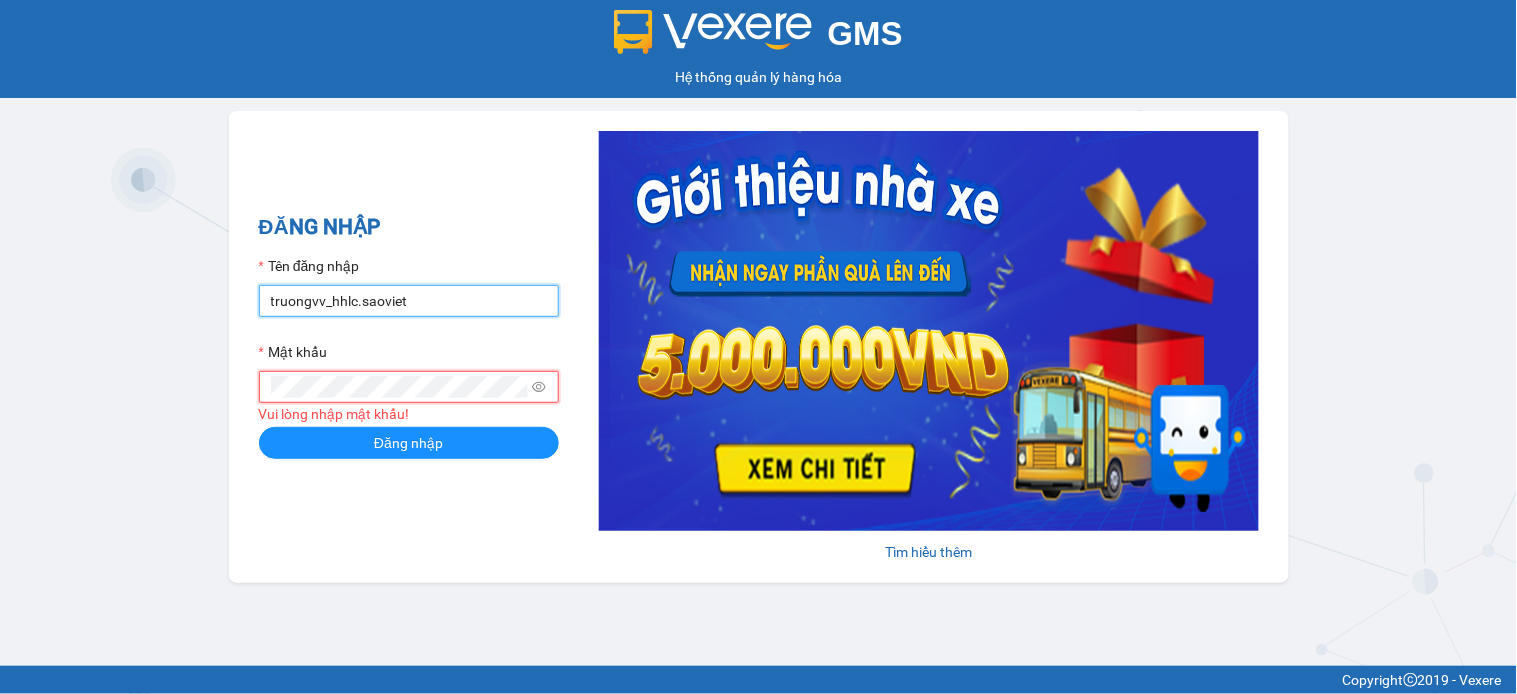 click on "truongvv_hhlc.saoviet" at bounding box center [409, 301] 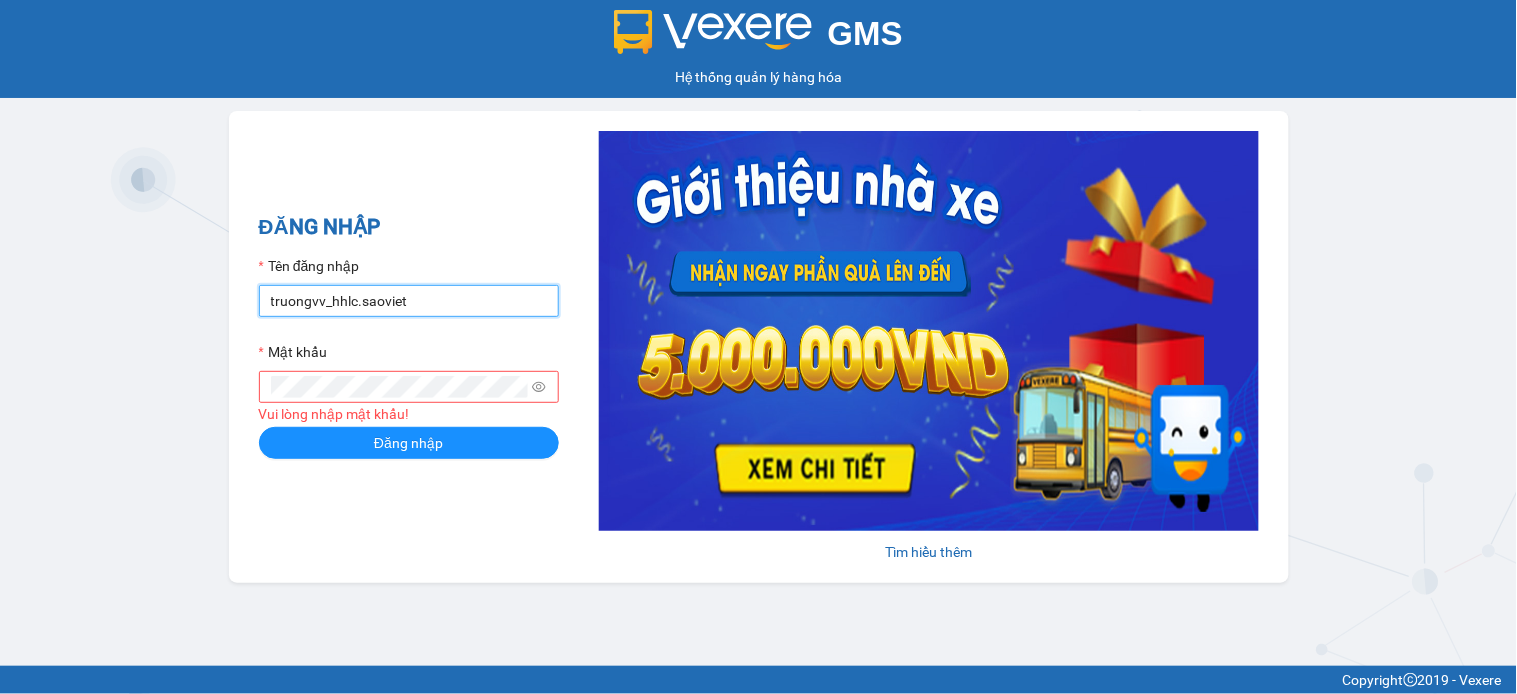 click on "truongvv_hhlc.saoviet" at bounding box center [409, 301] 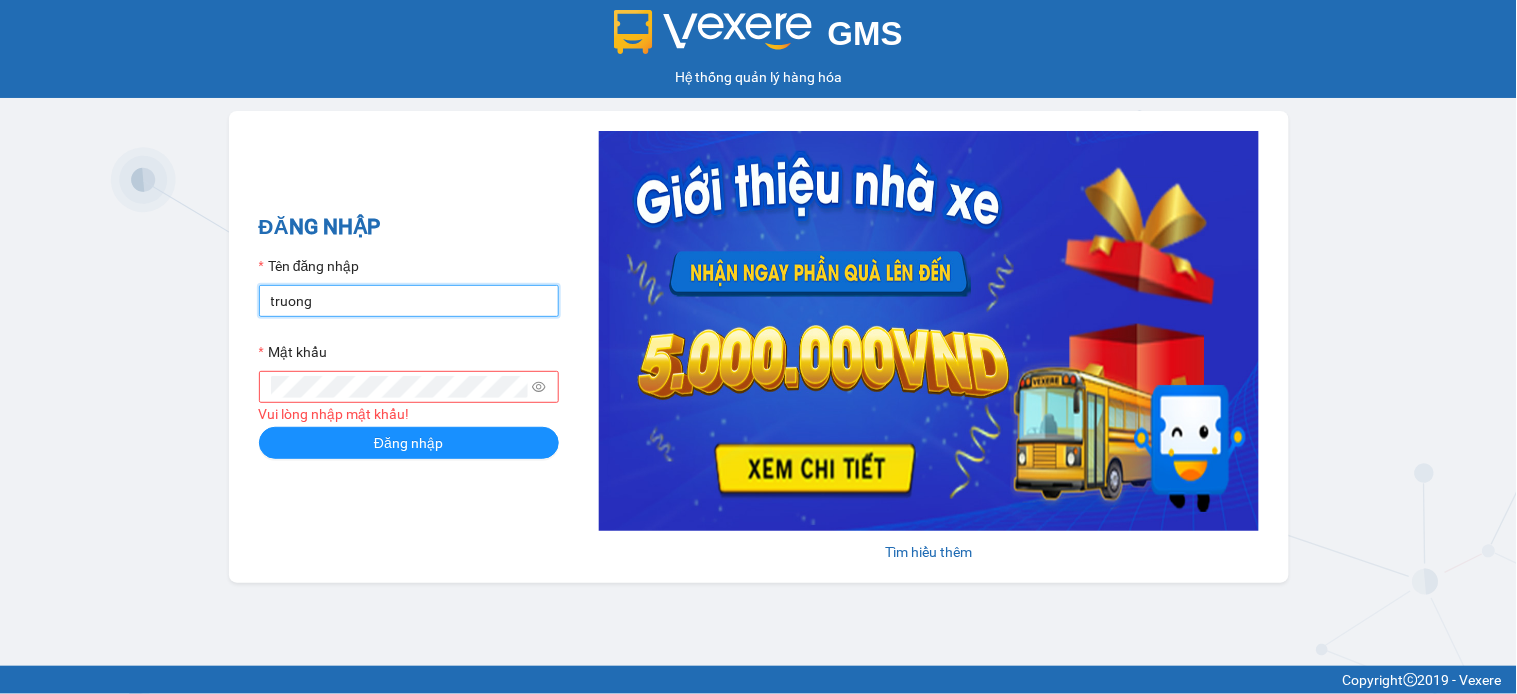 type on "truongvv_hhlc.saoviet" 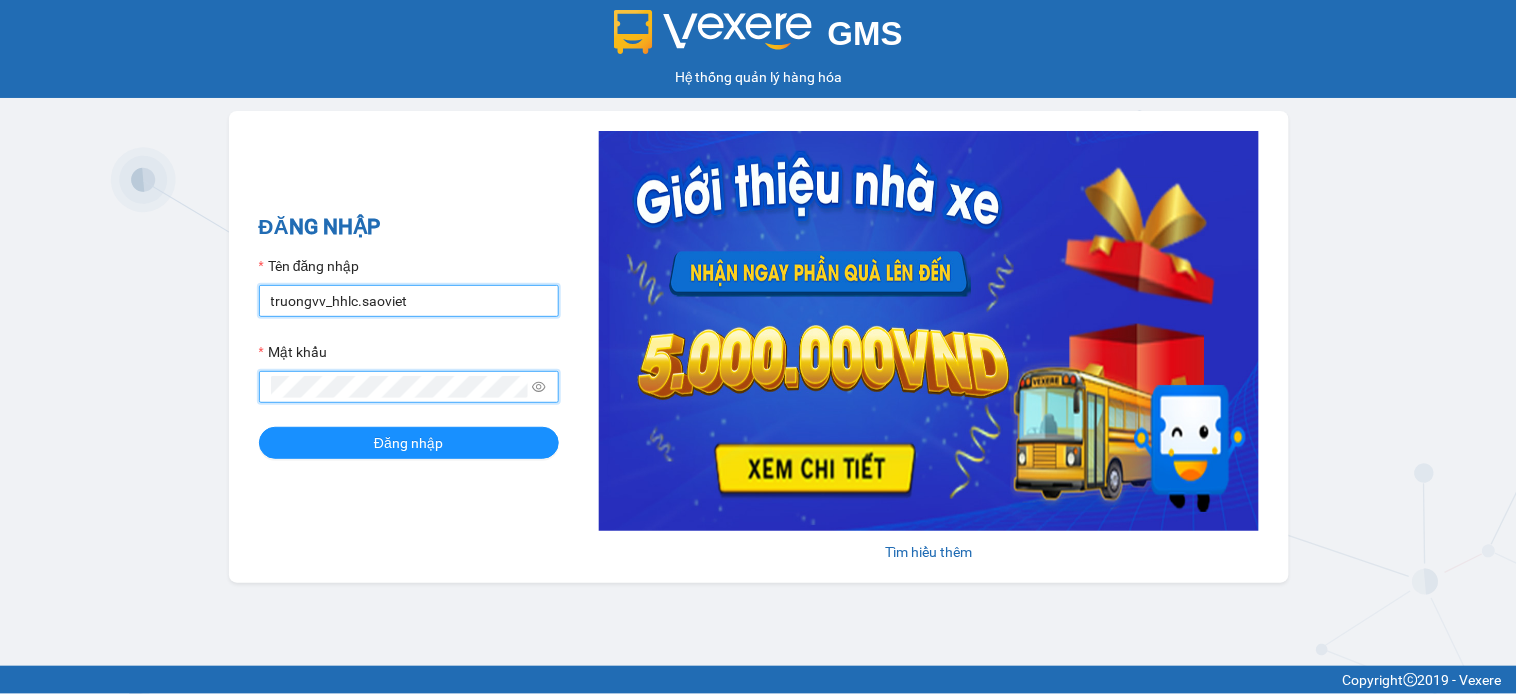 click on "truongvv_hhlc.saoviet" at bounding box center [409, 301] 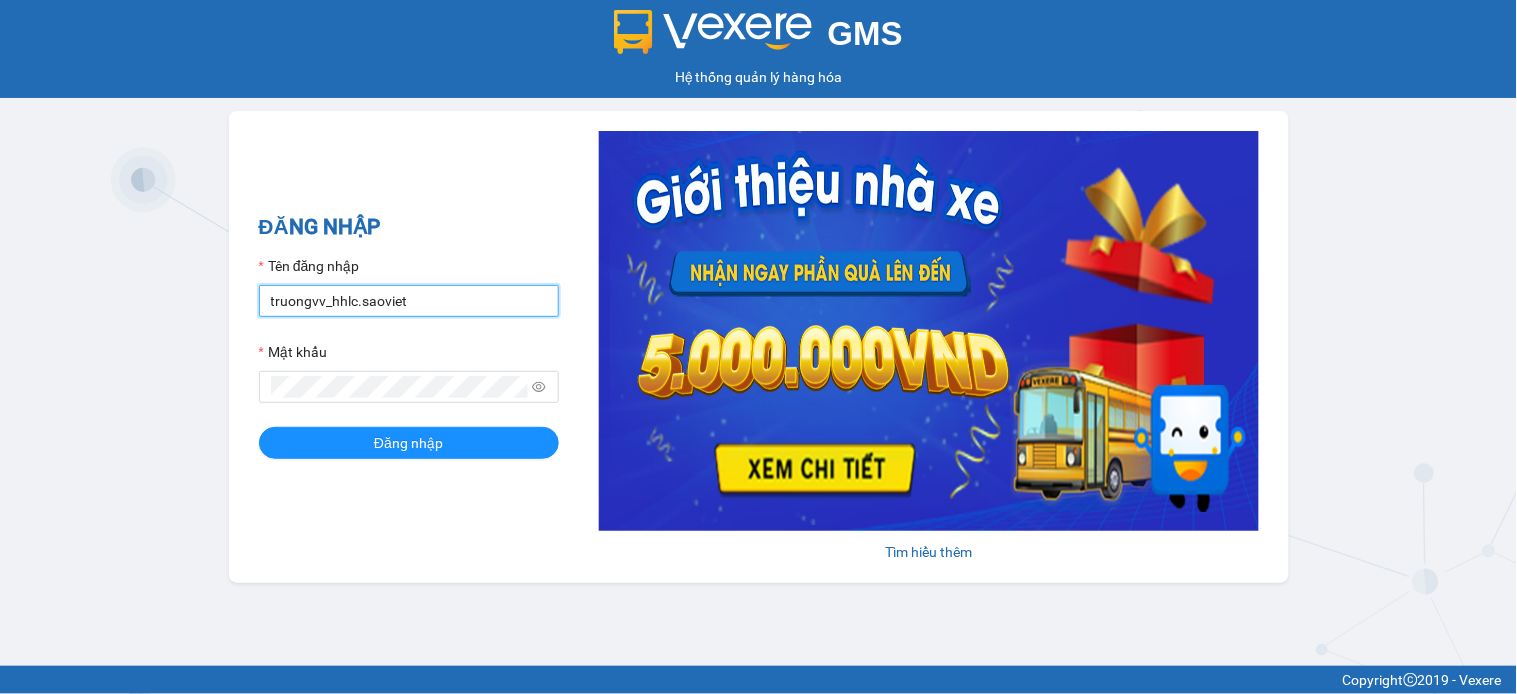 click on "truongvv_hhlc.saoviet" at bounding box center (409, 301) 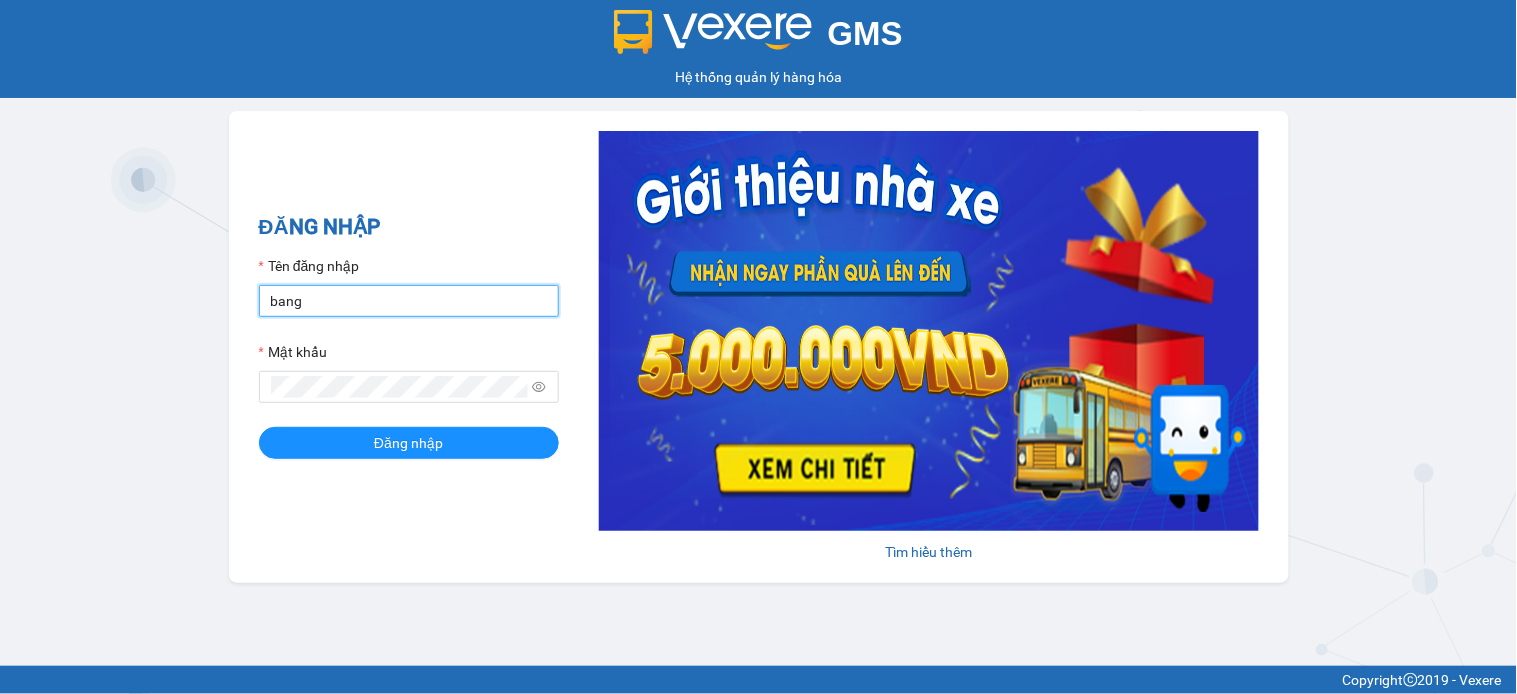 type on "bangnv.hhlc.saoviet" 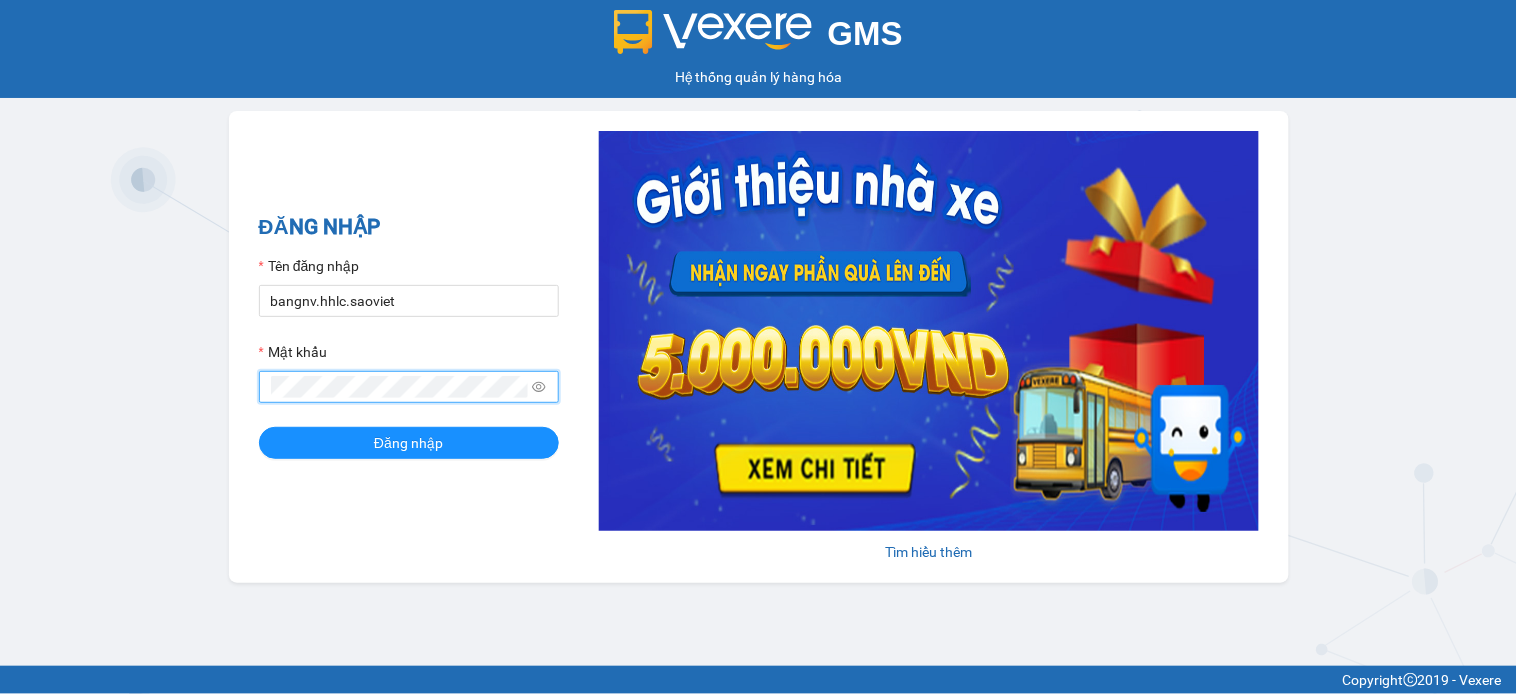 click on "Đăng nhập" at bounding box center (409, 443) 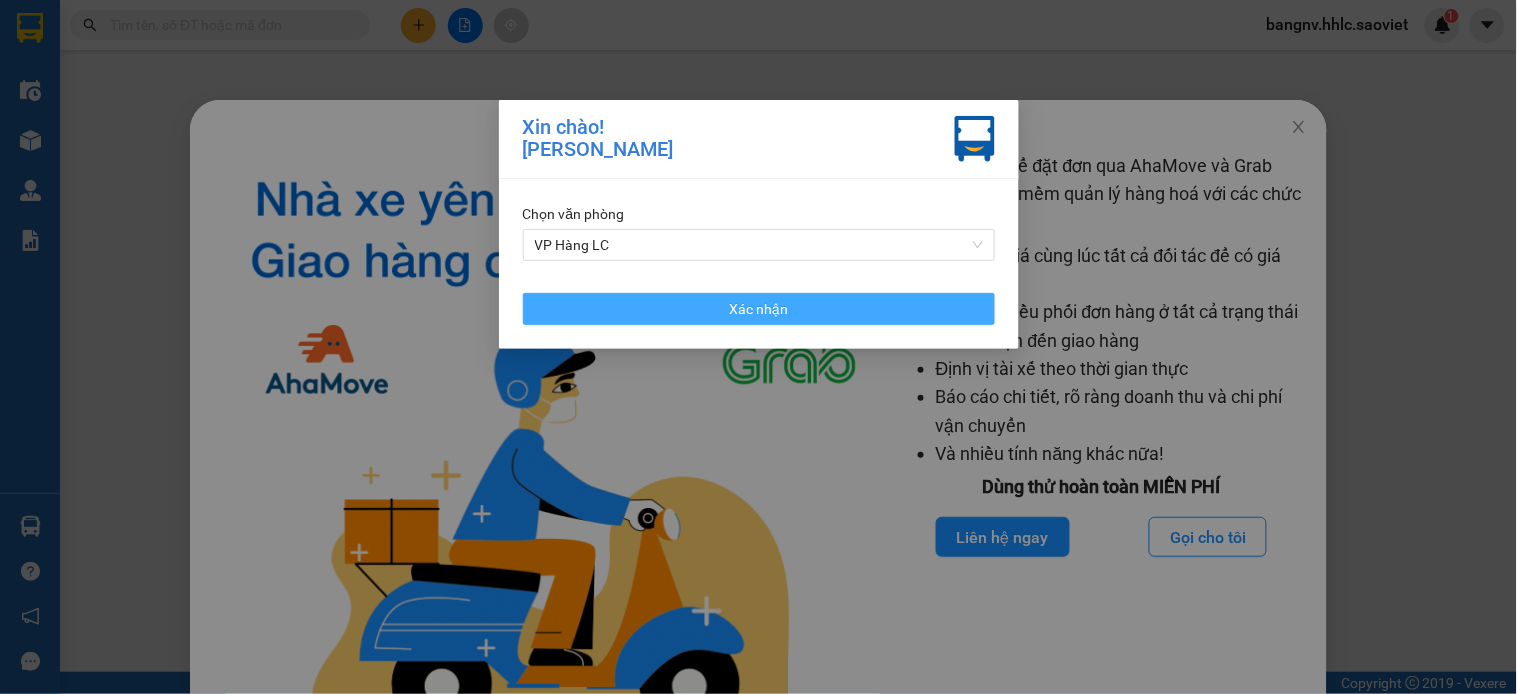 drag, startPoint x: 790, startPoint y: 304, endPoint x: 1088, endPoint y: 202, distance: 314.97302 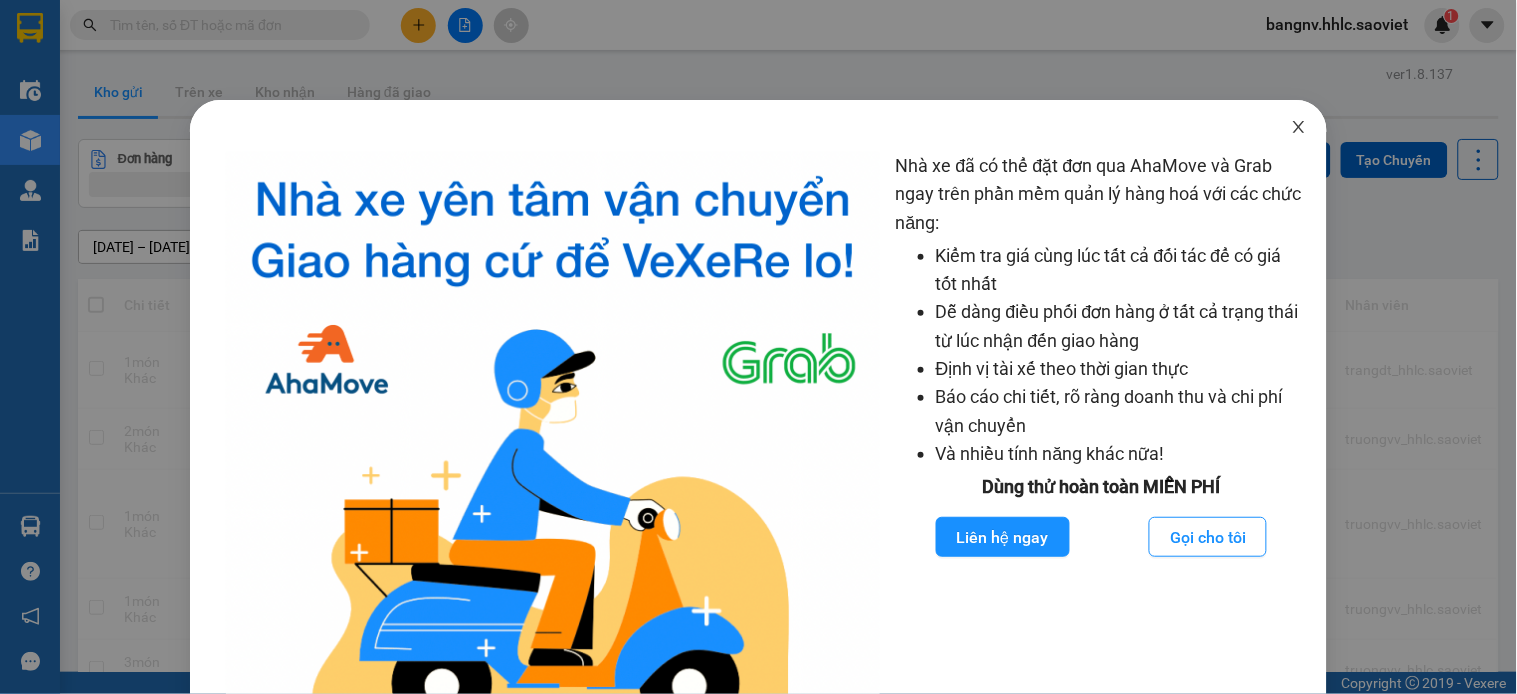 click at bounding box center [1299, 128] 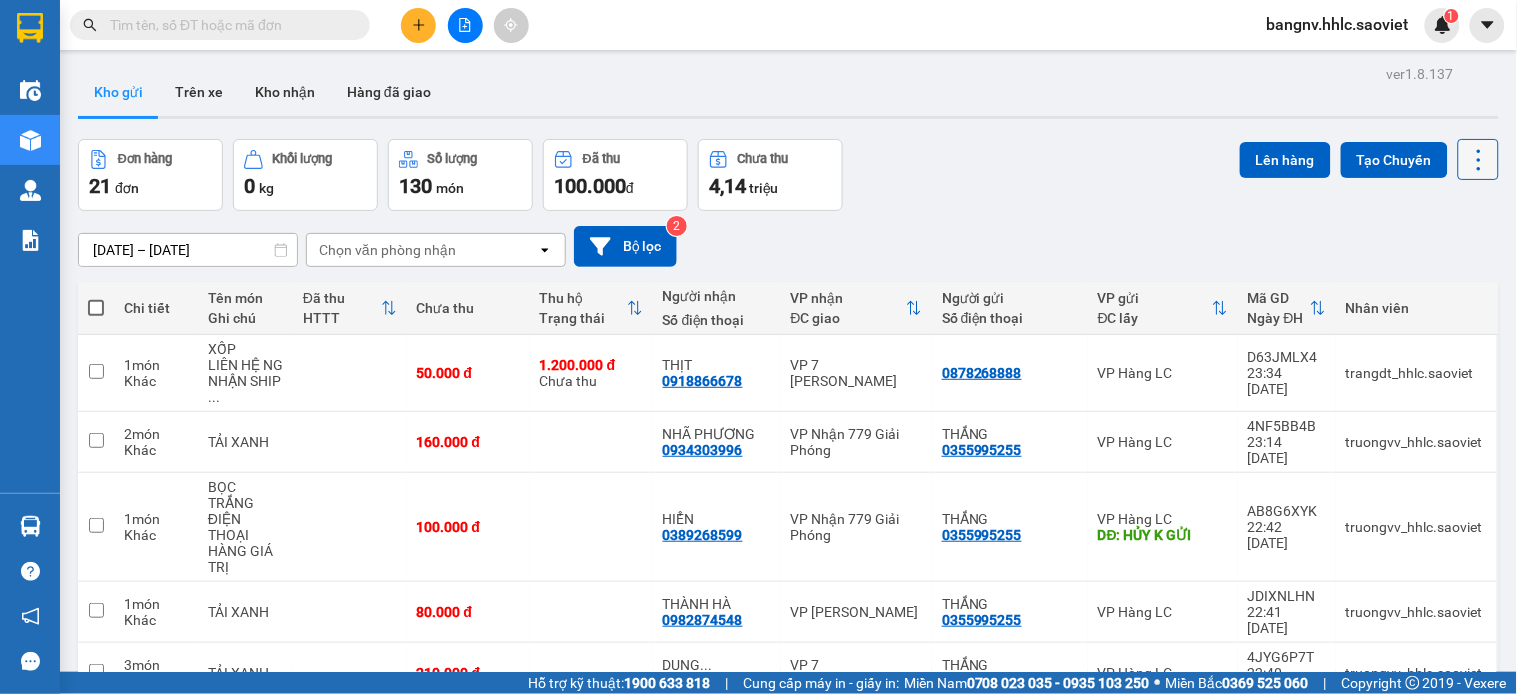 click 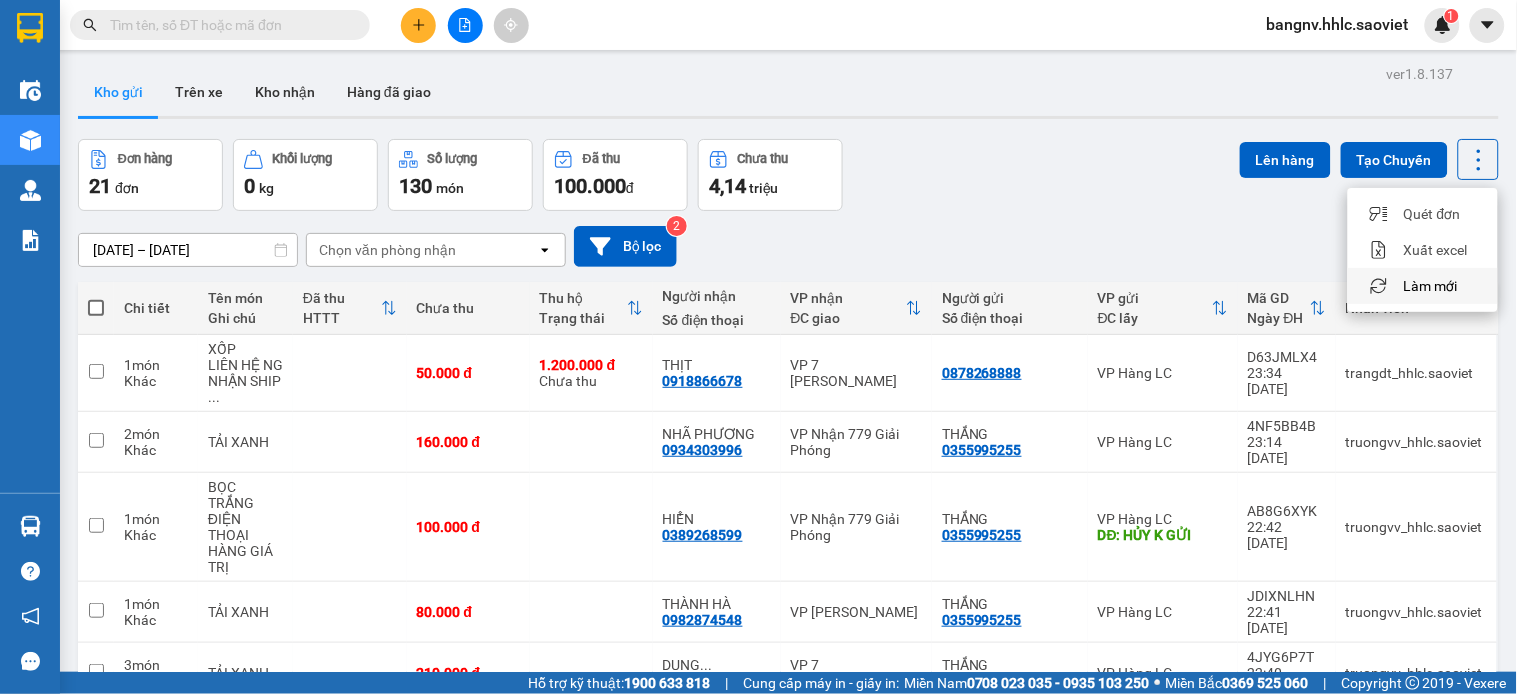 click on "Làm mới" at bounding box center [1431, 286] 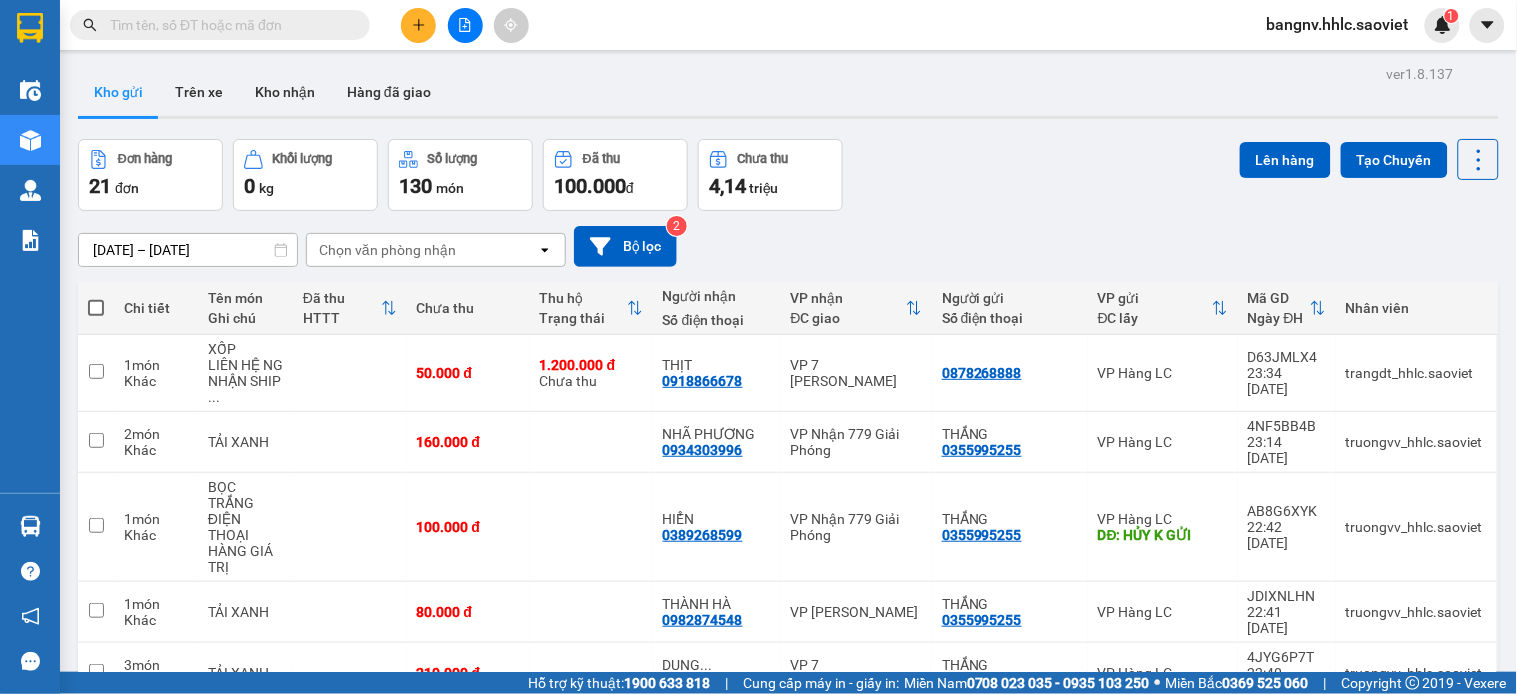 scroll, scrollTop: 324, scrollLeft: 0, axis: vertical 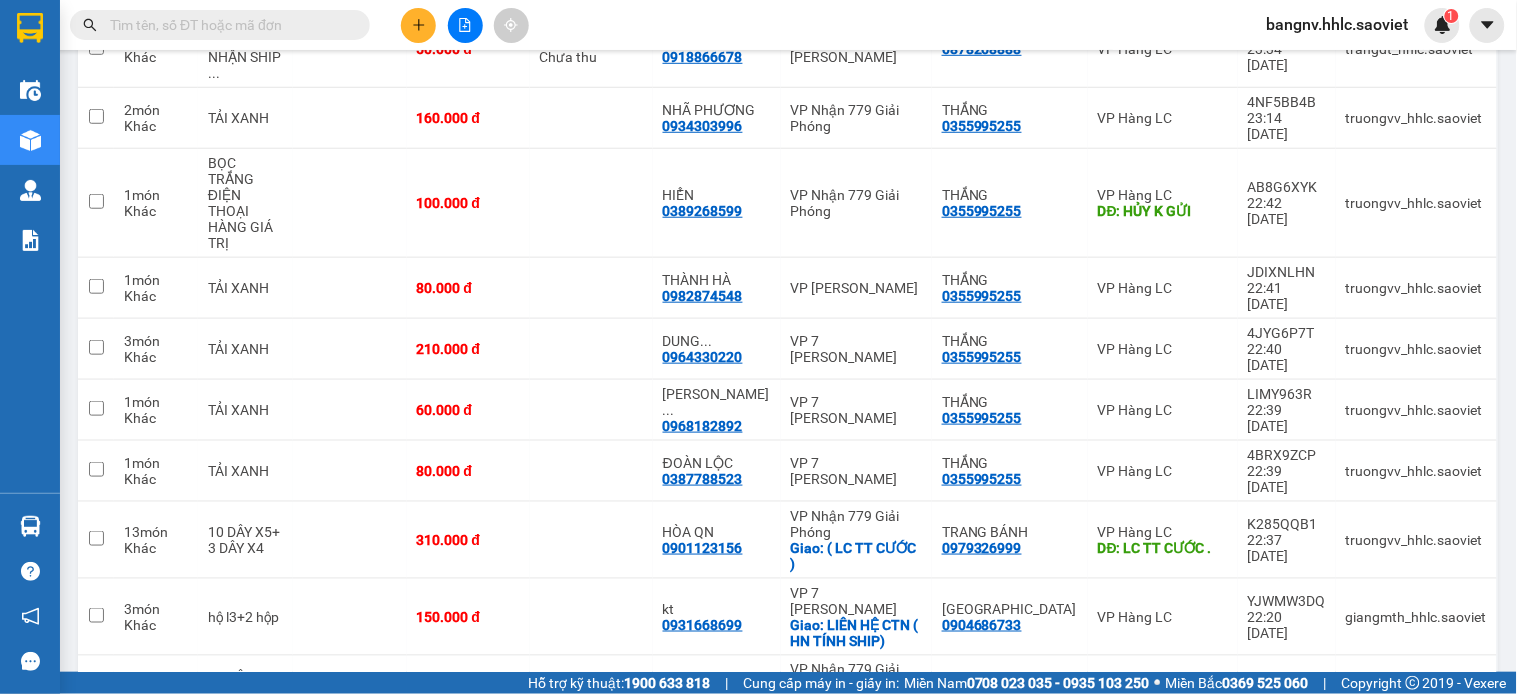 click on "10 / trang" at bounding box center (1417, 765) 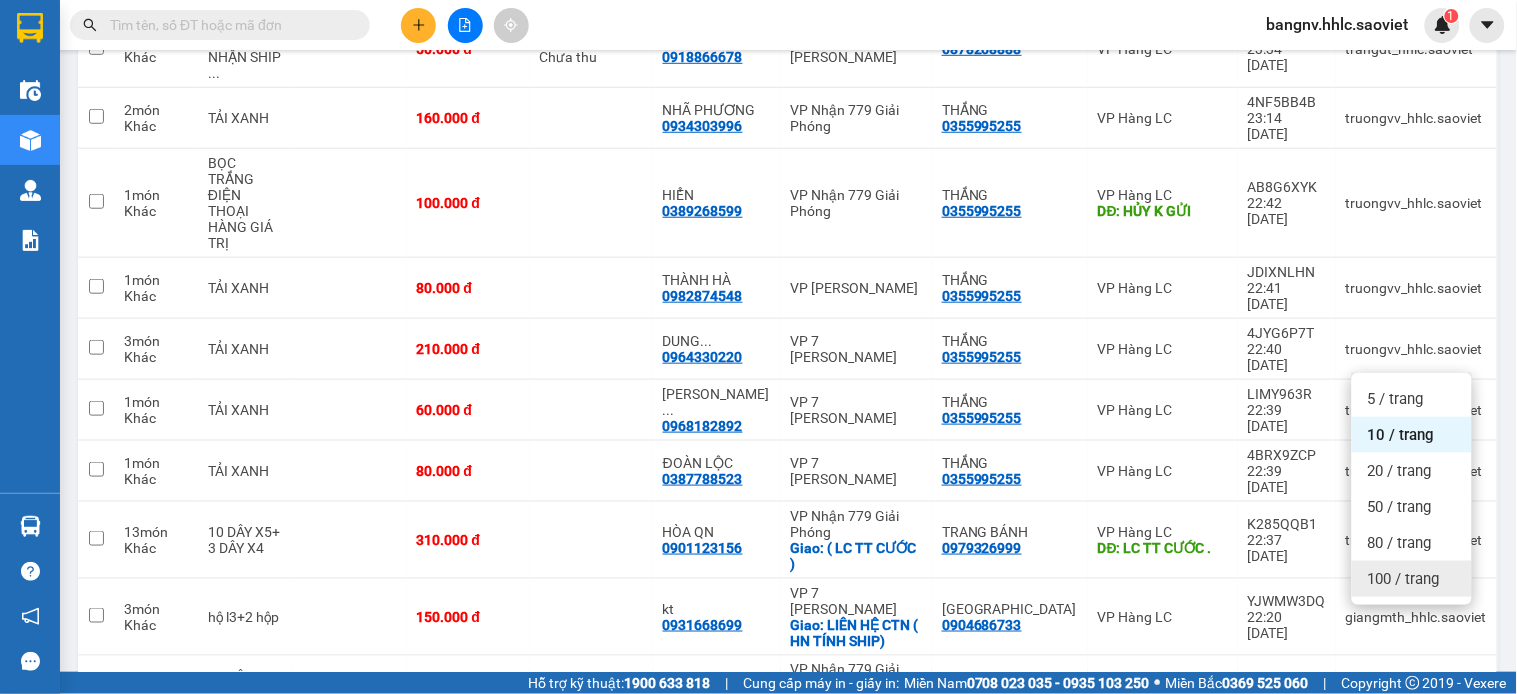 drag, startPoint x: 1395, startPoint y: 582, endPoint x: 1354, endPoint y: 564, distance: 44.777225 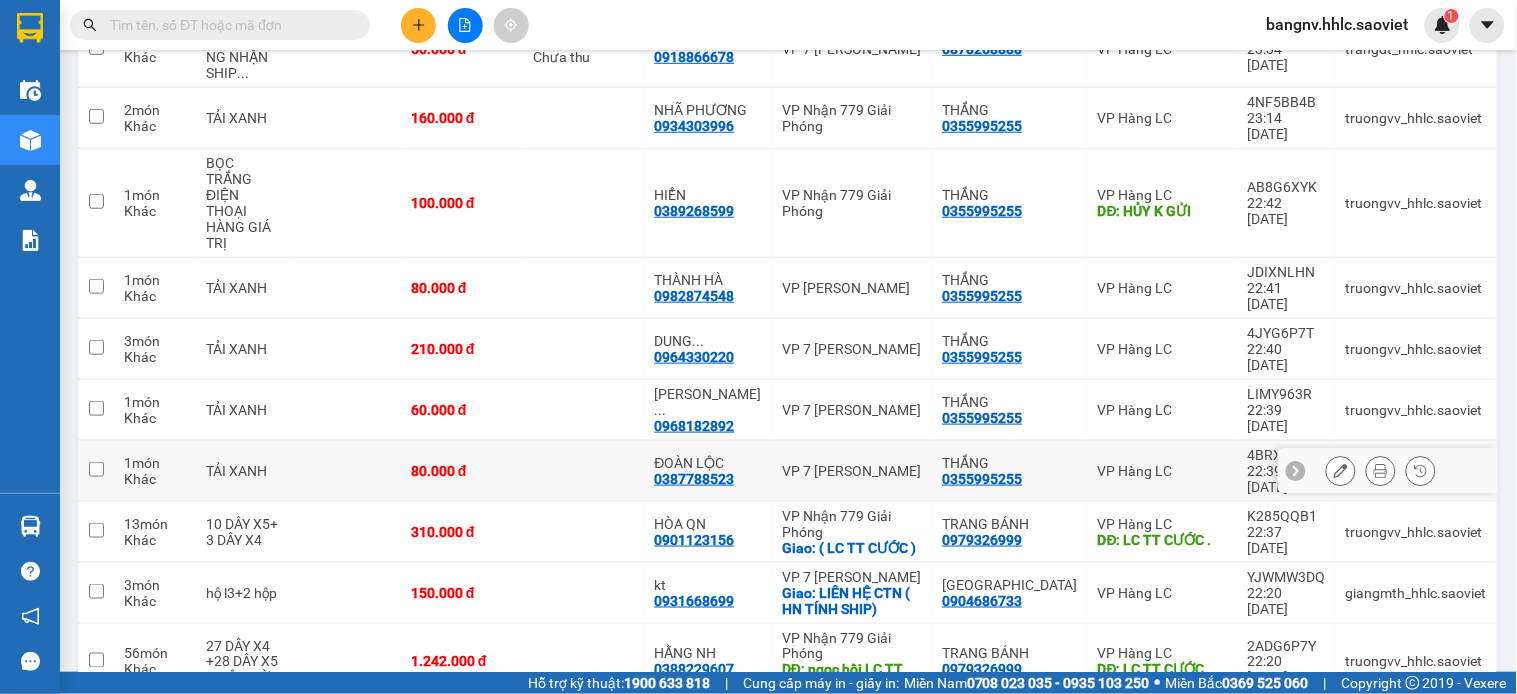 scroll, scrollTop: 0, scrollLeft: 0, axis: both 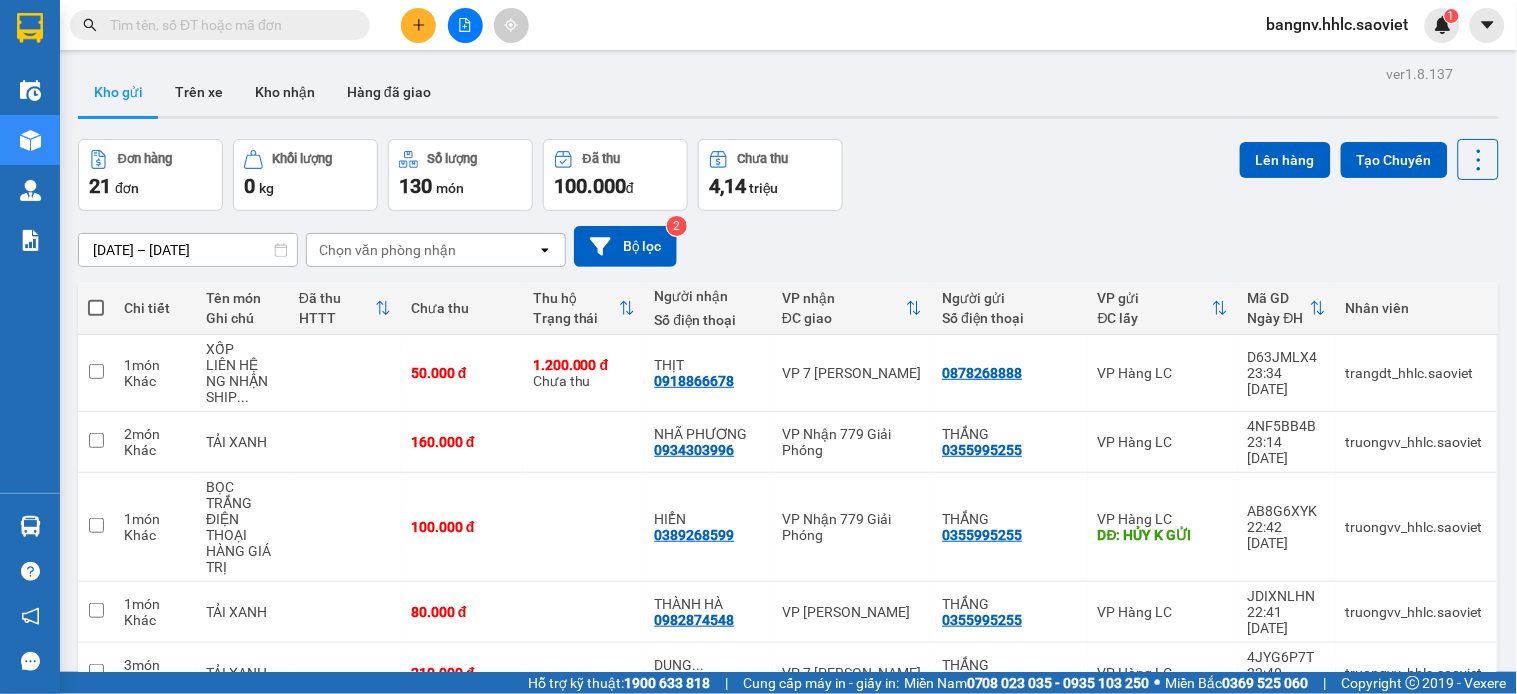drag, startPoint x: 457, startPoint y: 20, endPoint x: 483, endPoint y: 37, distance: 31.06445 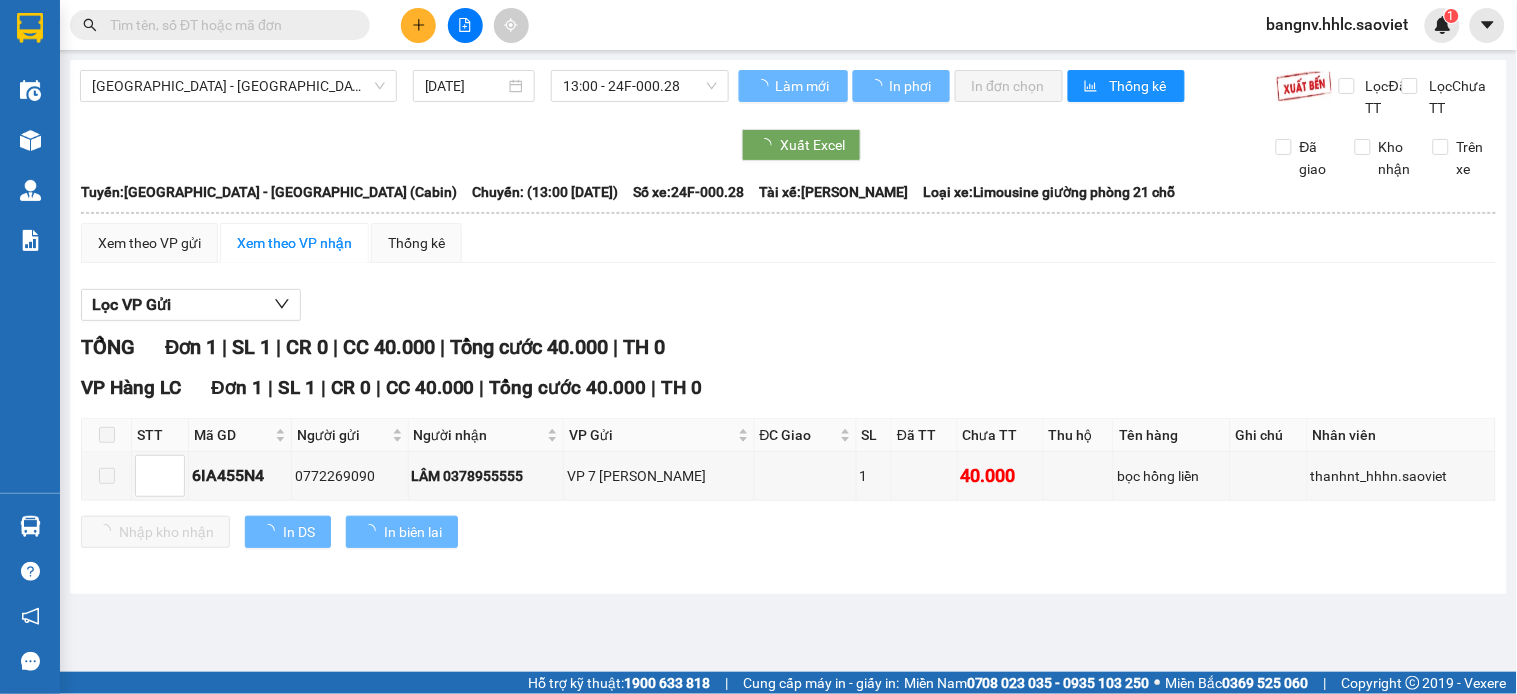 click on "[GEOGRAPHIC_DATA] - [GEOGRAPHIC_DATA] (Cabin) [DATE] 13:00     - 24F-000.28  Làm mới In phơi In đơn chọn Thống kê Lọc  Đã TT Lọc  Chưa TT Xuất Excel Đã giao Kho nhận Trên xe Sao Việt   19006746   Số 779 Giải Phóng 23:43 [DATE] [GEOGRAPHIC_DATA]:  [GEOGRAPHIC_DATA] - [GEOGRAPHIC_DATA] ([GEOGRAPHIC_DATA]) Chuyến:   (13:00 [DATE]) Tài xế:  [PERSON_NAME]   Số xe:  24F-000.28 Loại xe:  Limousine giường phòng 21 chỗ [GEOGRAPHIC_DATA]:  [GEOGRAPHIC_DATA] - [GEOGRAPHIC_DATA] ([GEOGRAPHIC_DATA]) [GEOGRAPHIC_DATA]:   (13:00 [DATE]) Số xe:  24F-000.28 Tài xế:  [PERSON_NAME] Loại xe:  Limousine giường phòng 21 chỗ Xem theo VP gửi Xem theo VP nhận Thống kê Lọc VP Gửi TỔNG Đơn   1 | SL   1 | CR   0 | CC   40.000 | Tổng cước   40.000 | TH   0 VP Hàng LC Đơn   1 | SL   1 | CR   0 | CC   40.000 | Tổng cước   40.000 | TH   0 STT Mã GD Người gửi Người nhận VP Gửi ĐC Giao SL Đã TT Chưa TT Thu hộ Tên hàng Ghi chú Nhân viên Ký nhận                               6IA455N4 1" at bounding box center [788, 327] 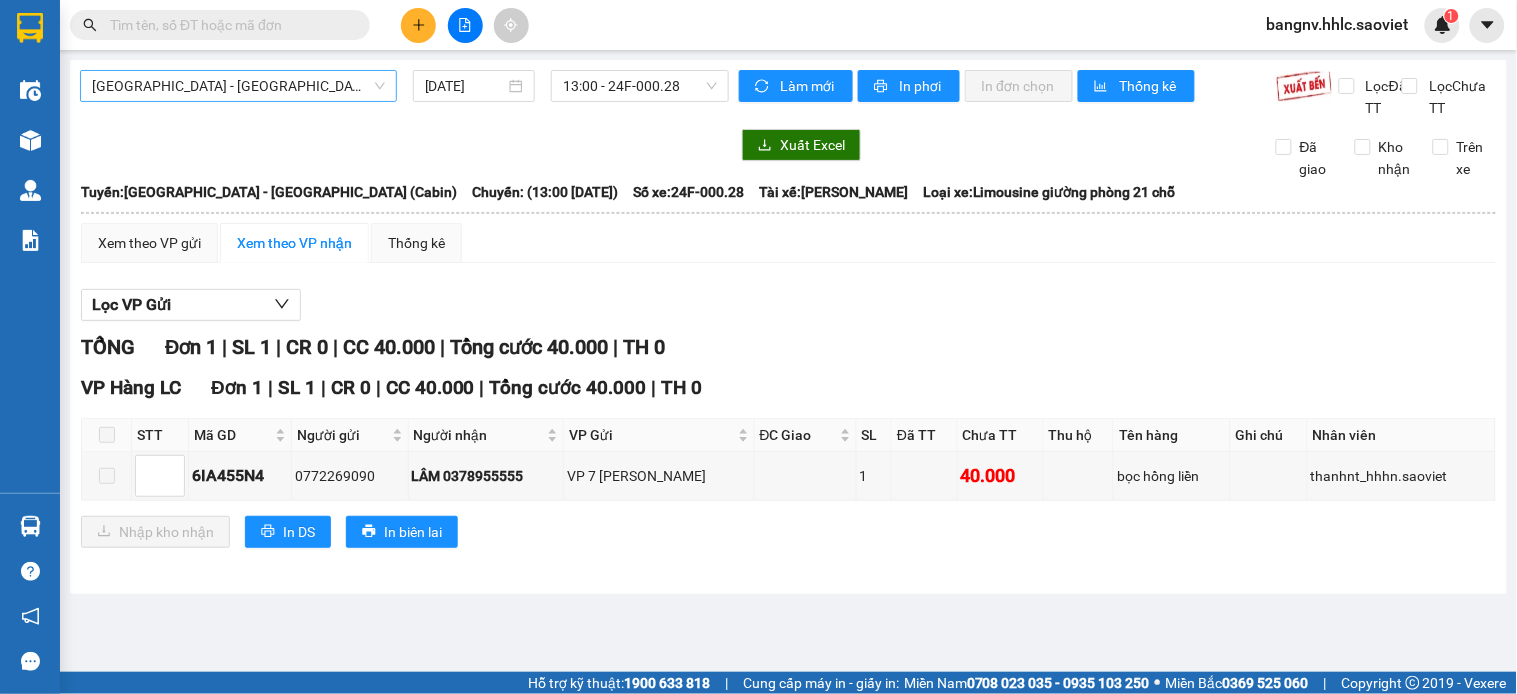 drag, startPoint x: 161, startPoint y: 86, endPoint x: 158, endPoint y: 97, distance: 11.401754 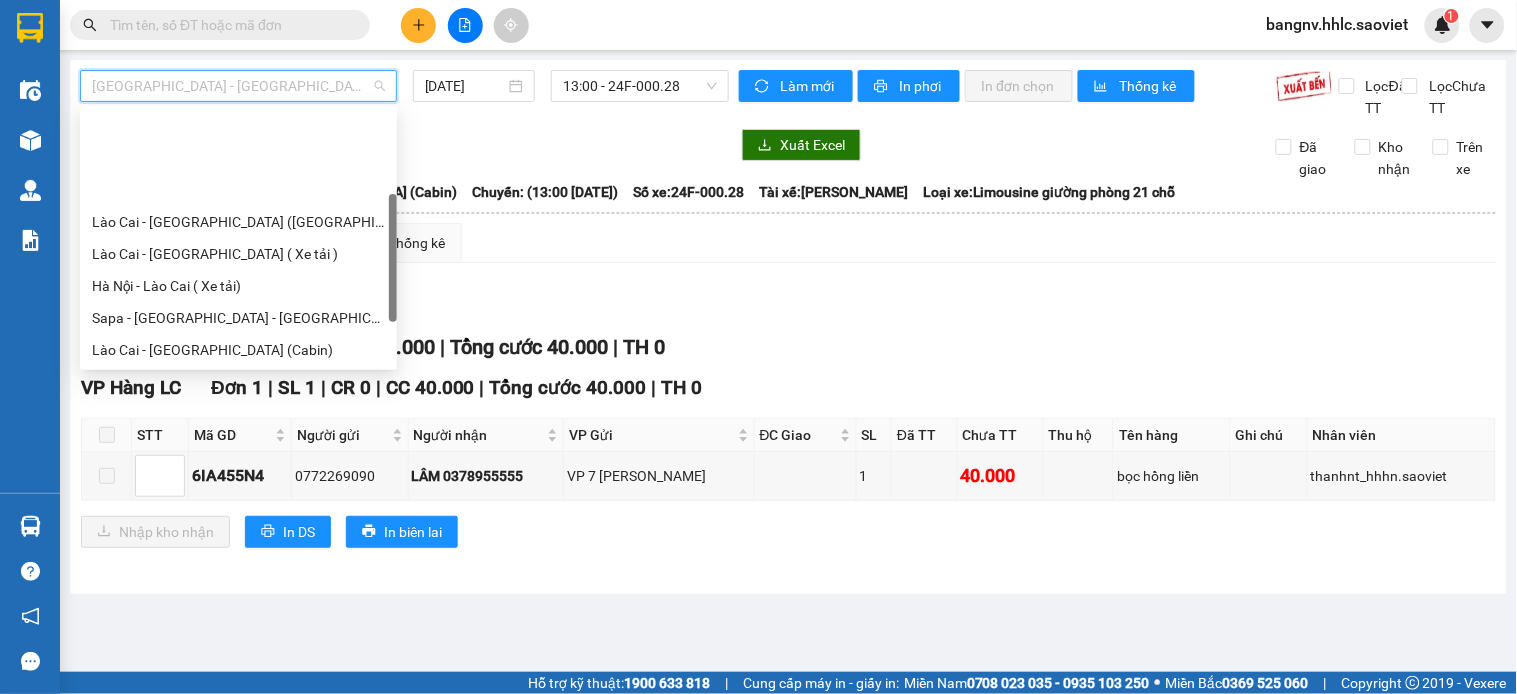 scroll, scrollTop: 160, scrollLeft: 0, axis: vertical 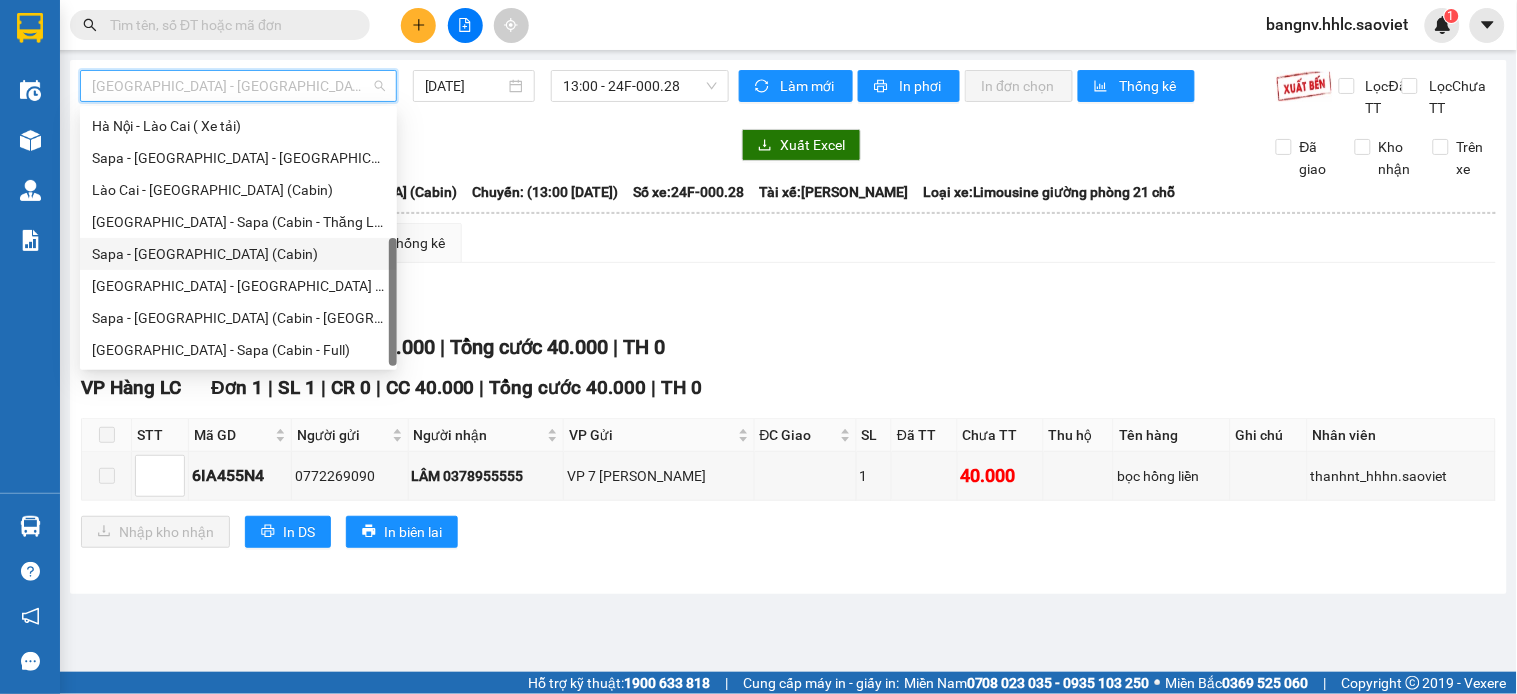 click on "Sapa - [GEOGRAPHIC_DATA] (Cabin)" at bounding box center (238, 254) 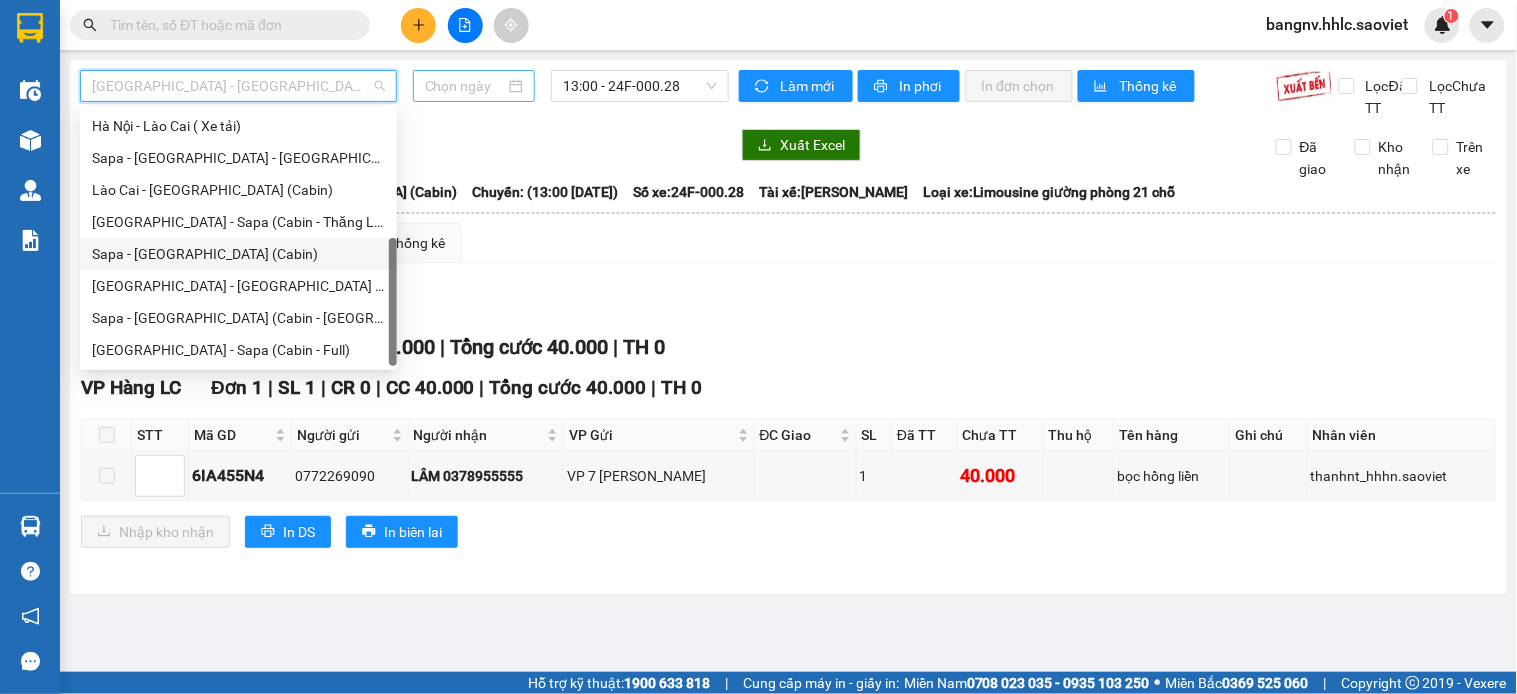 type on "[DATE]" 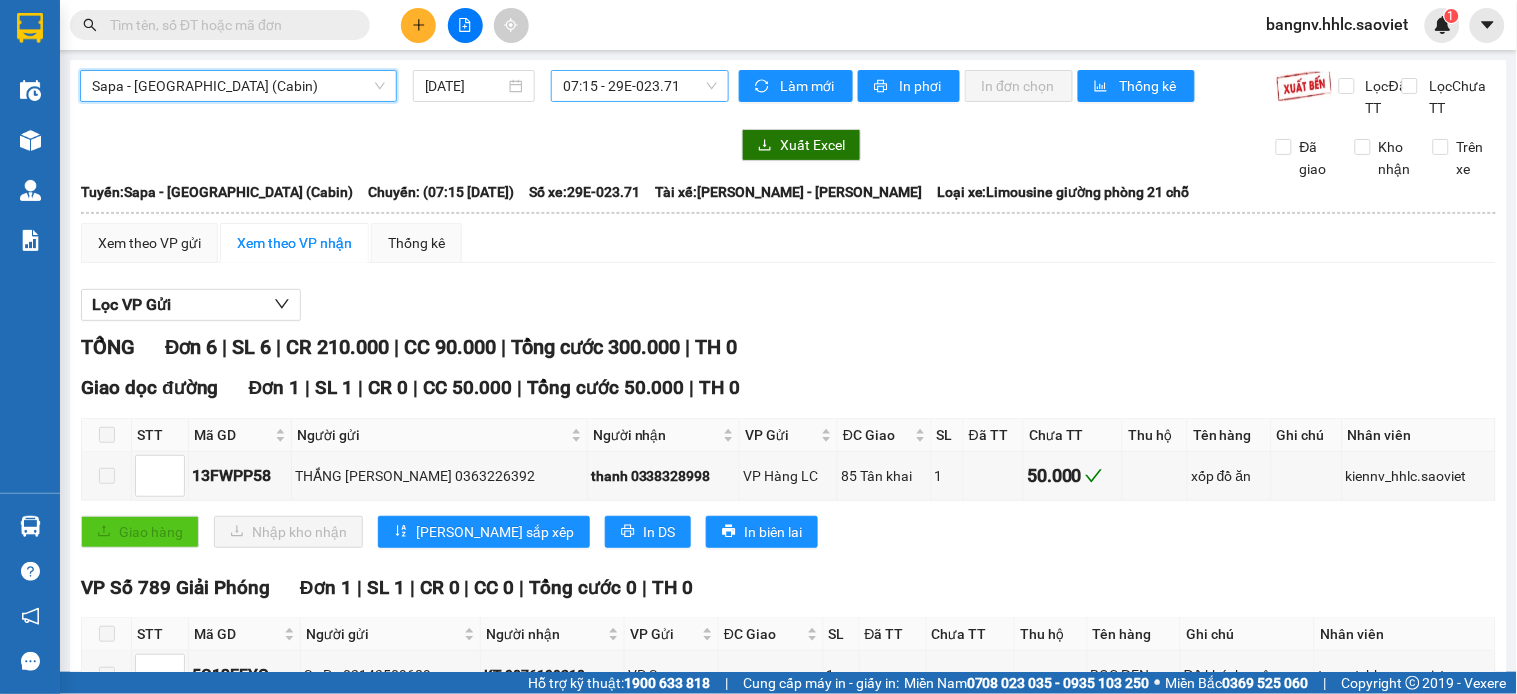 click on "07:15     - 29E-023.71" at bounding box center [640, 86] 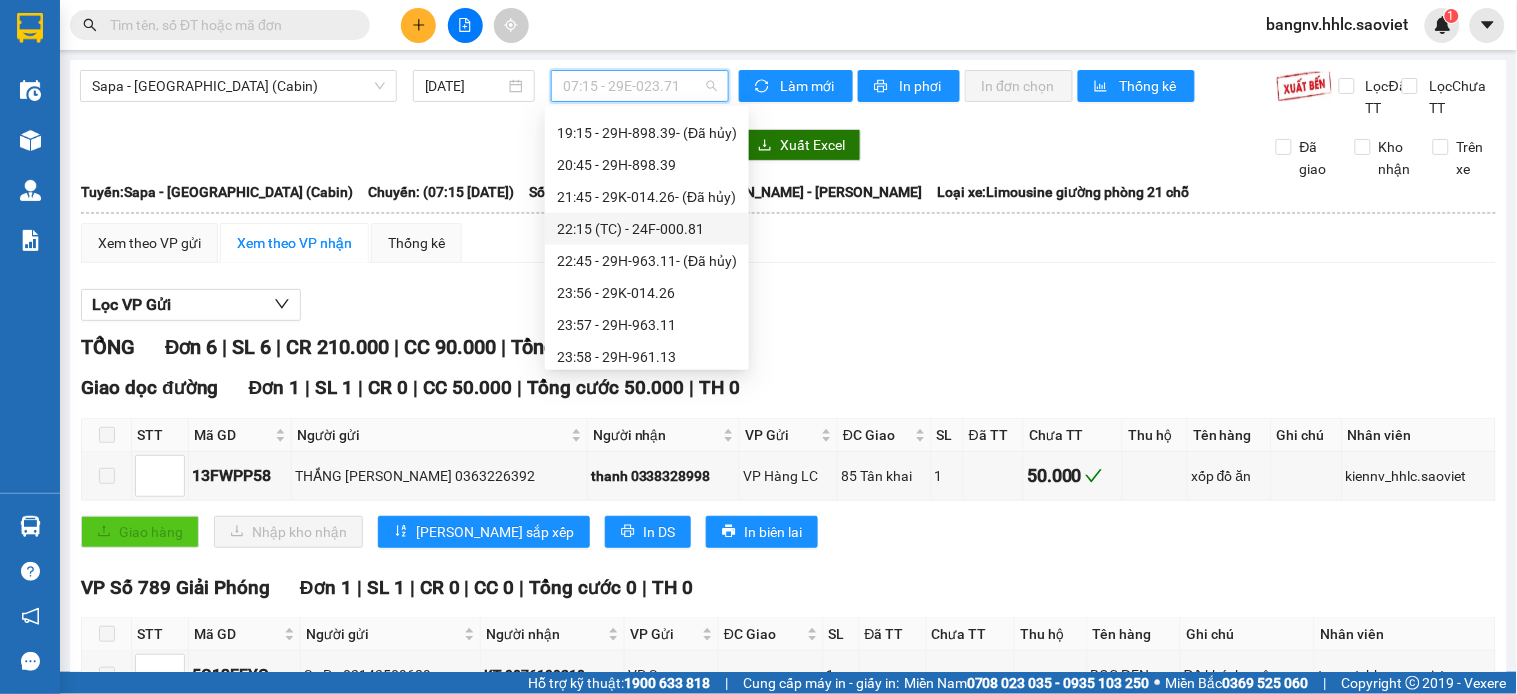 scroll, scrollTop: 704, scrollLeft: 0, axis: vertical 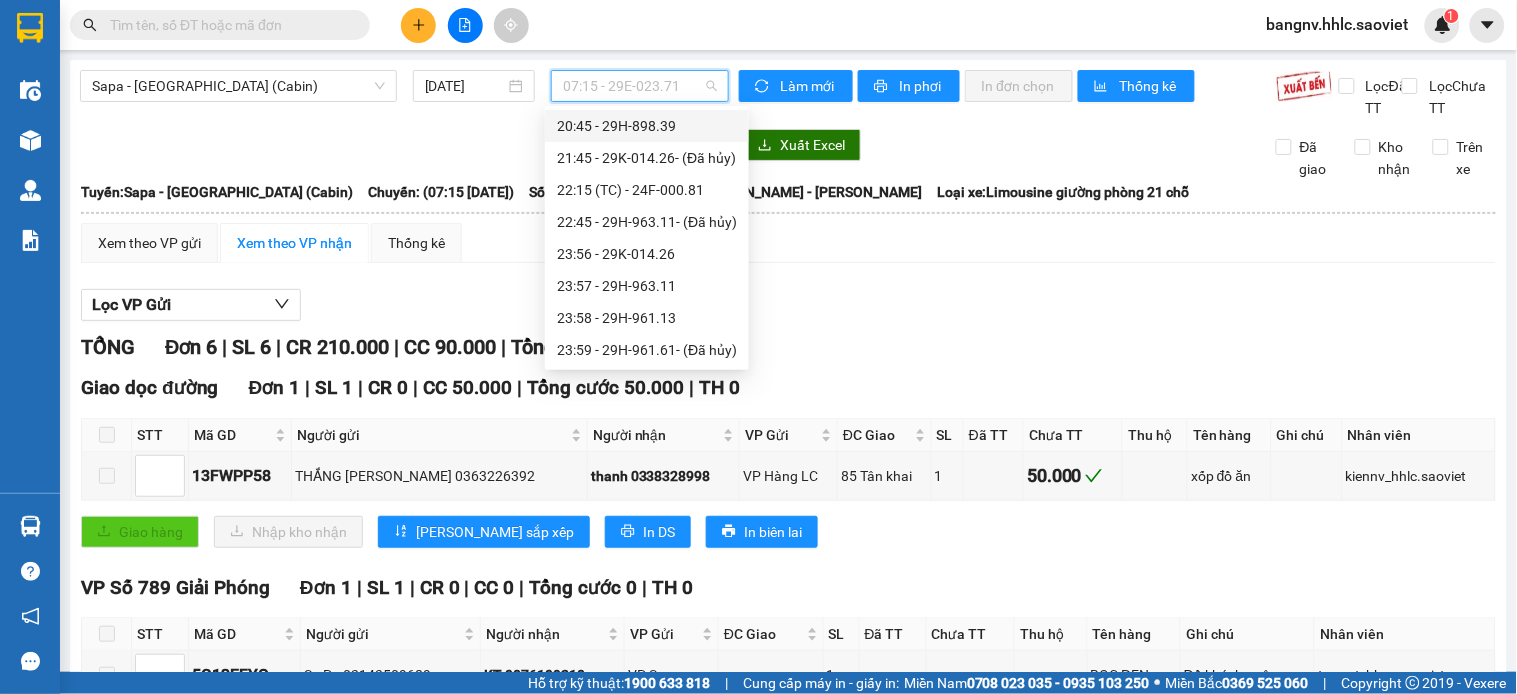 click on "20:45     - 29H-898.39" at bounding box center (647, 126) 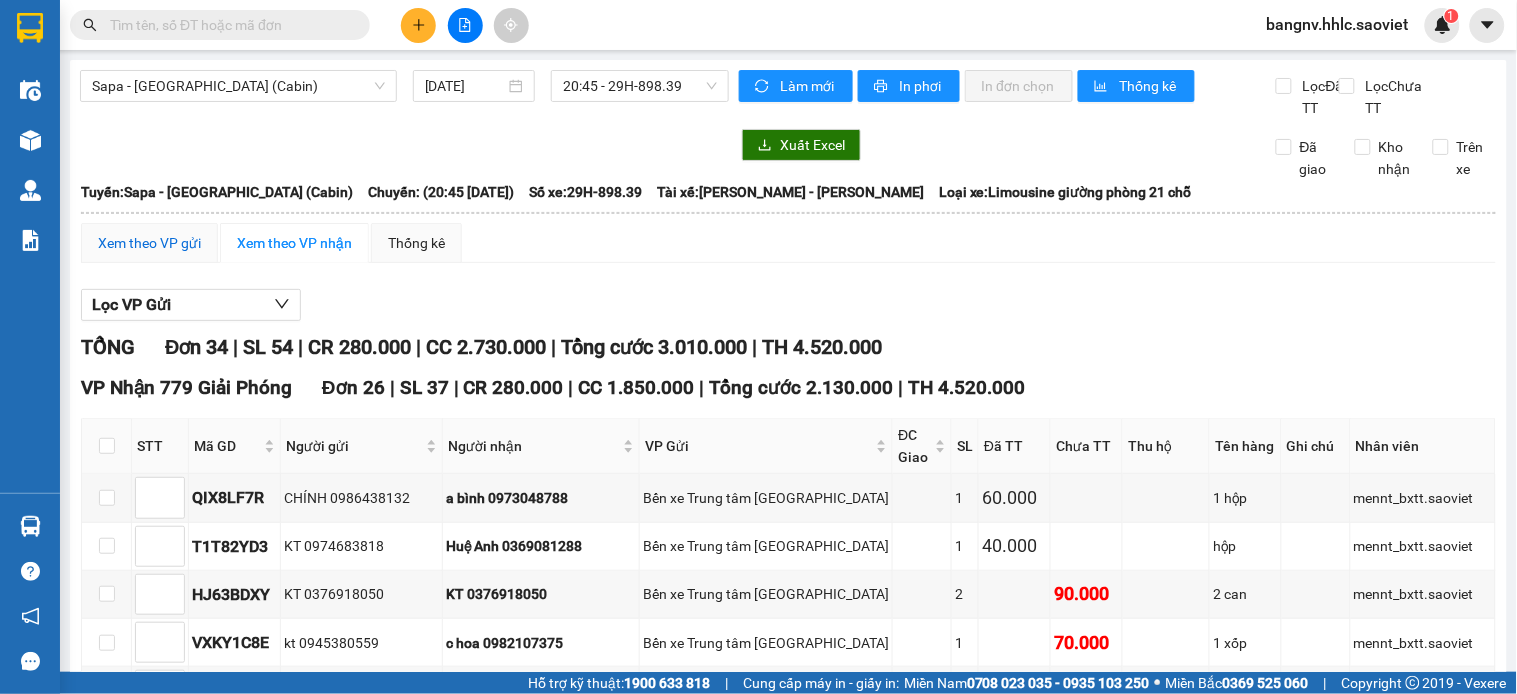 click on "Xem theo VP gửi" at bounding box center [149, 243] 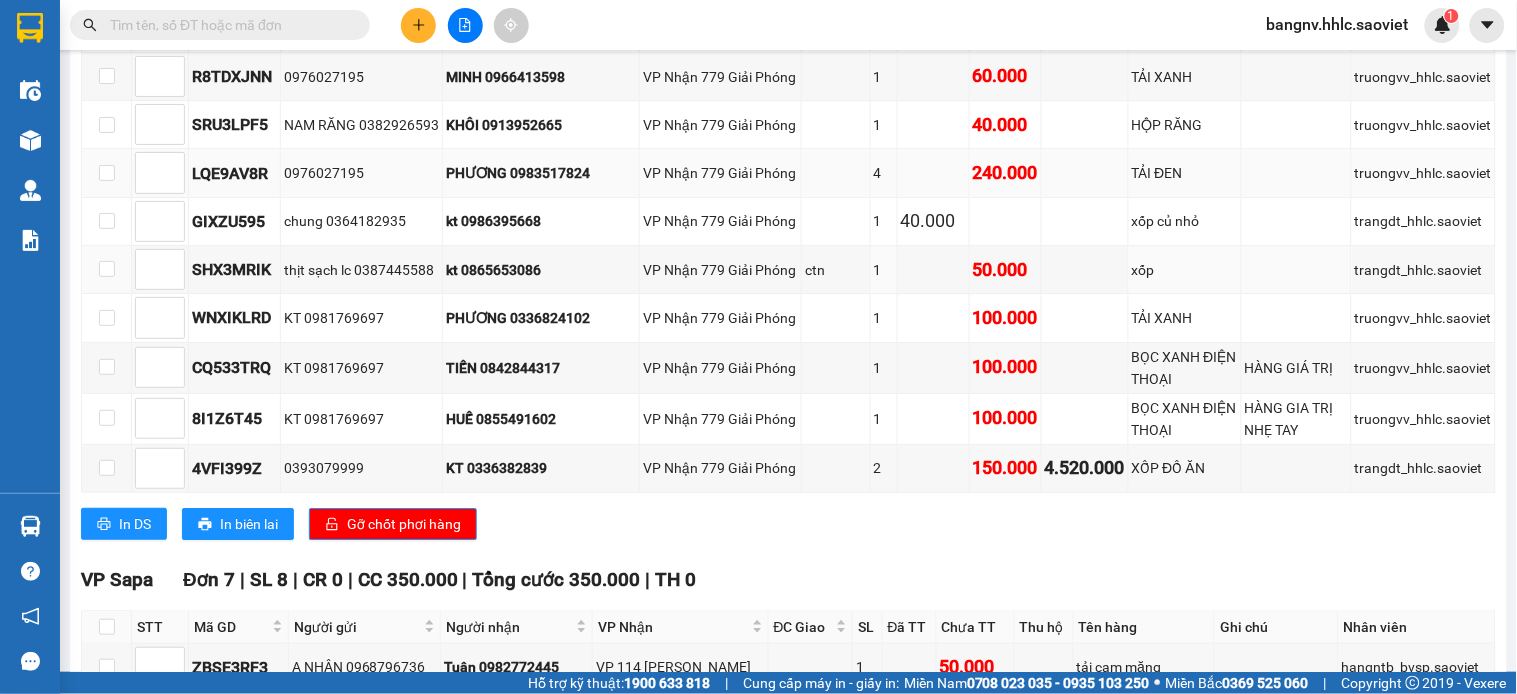scroll, scrollTop: 1777, scrollLeft: 0, axis: vertical 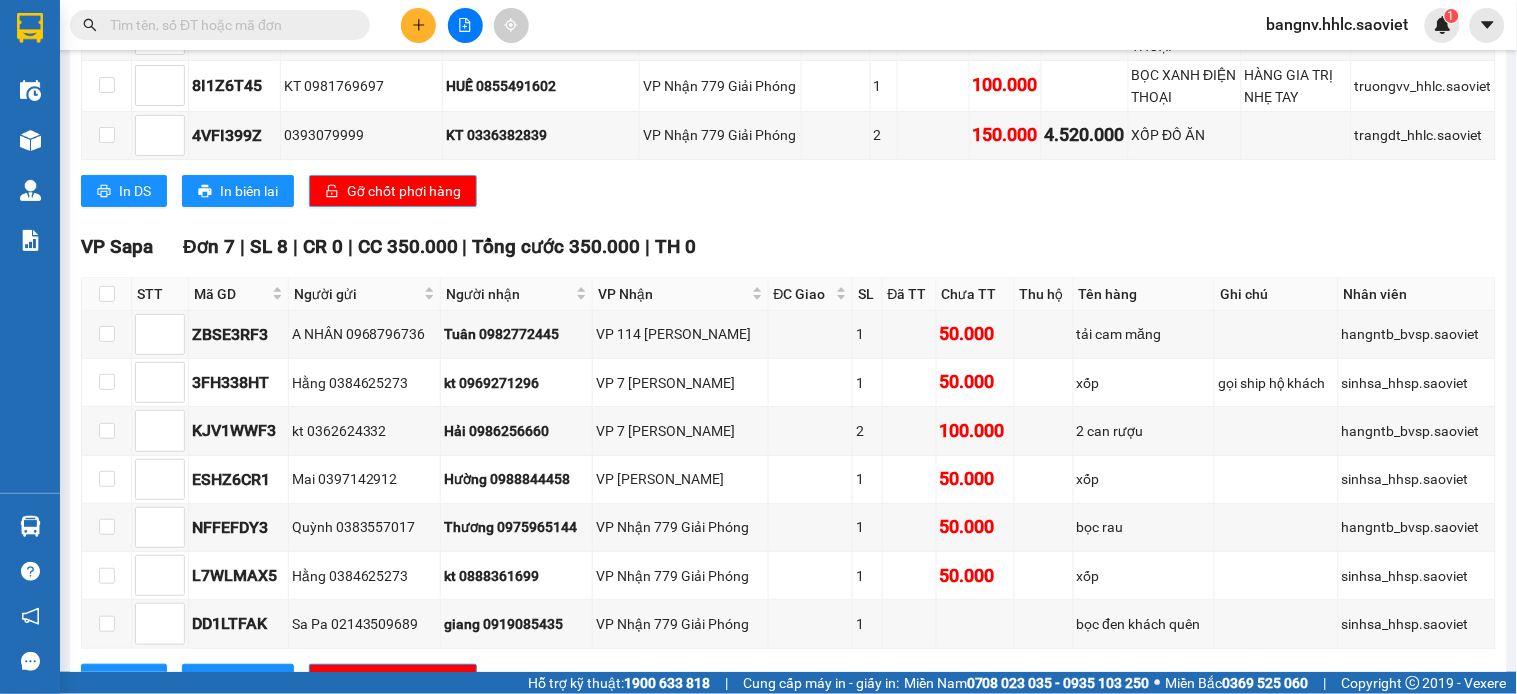click on "Gỡ chốt phơi hàng" at bounding box center (404, 191) 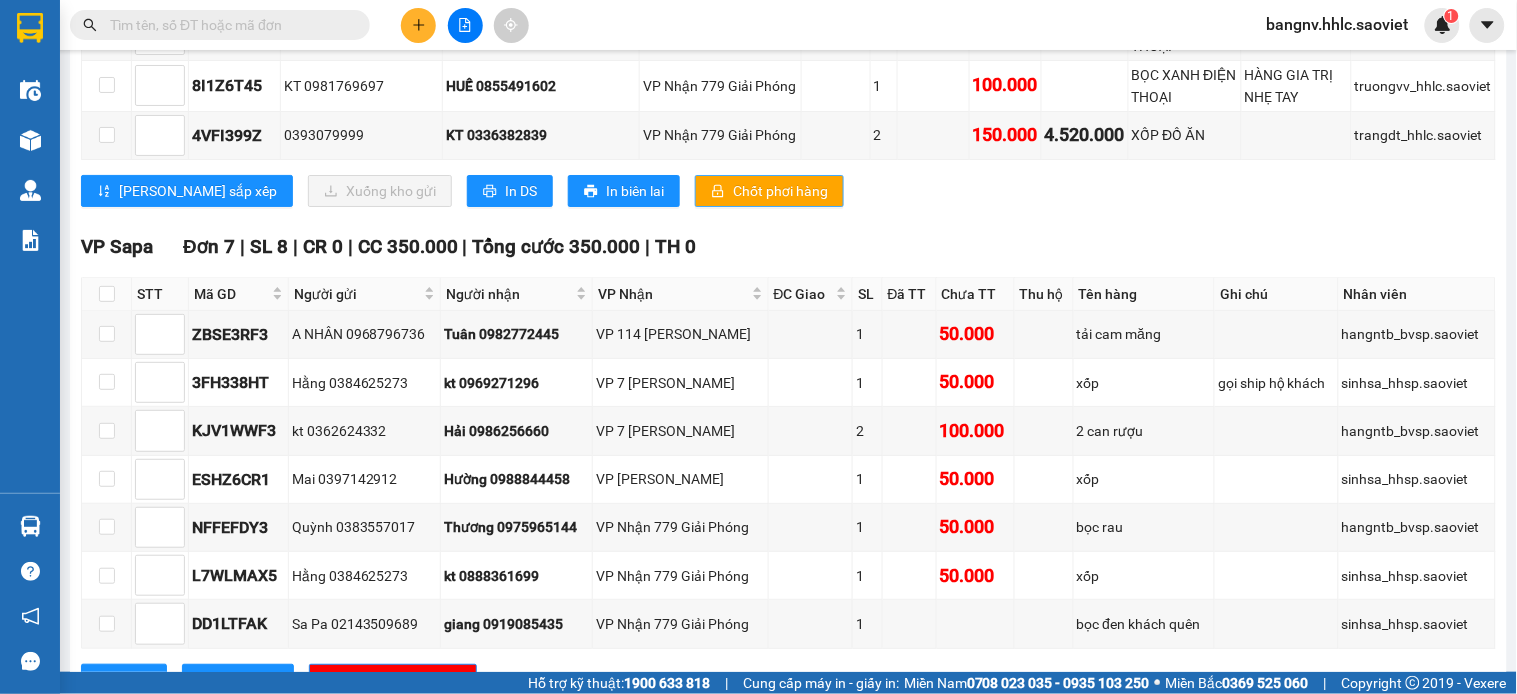 scroll, scrollTop: 1555, scrollLeft: 0, axis: vertical 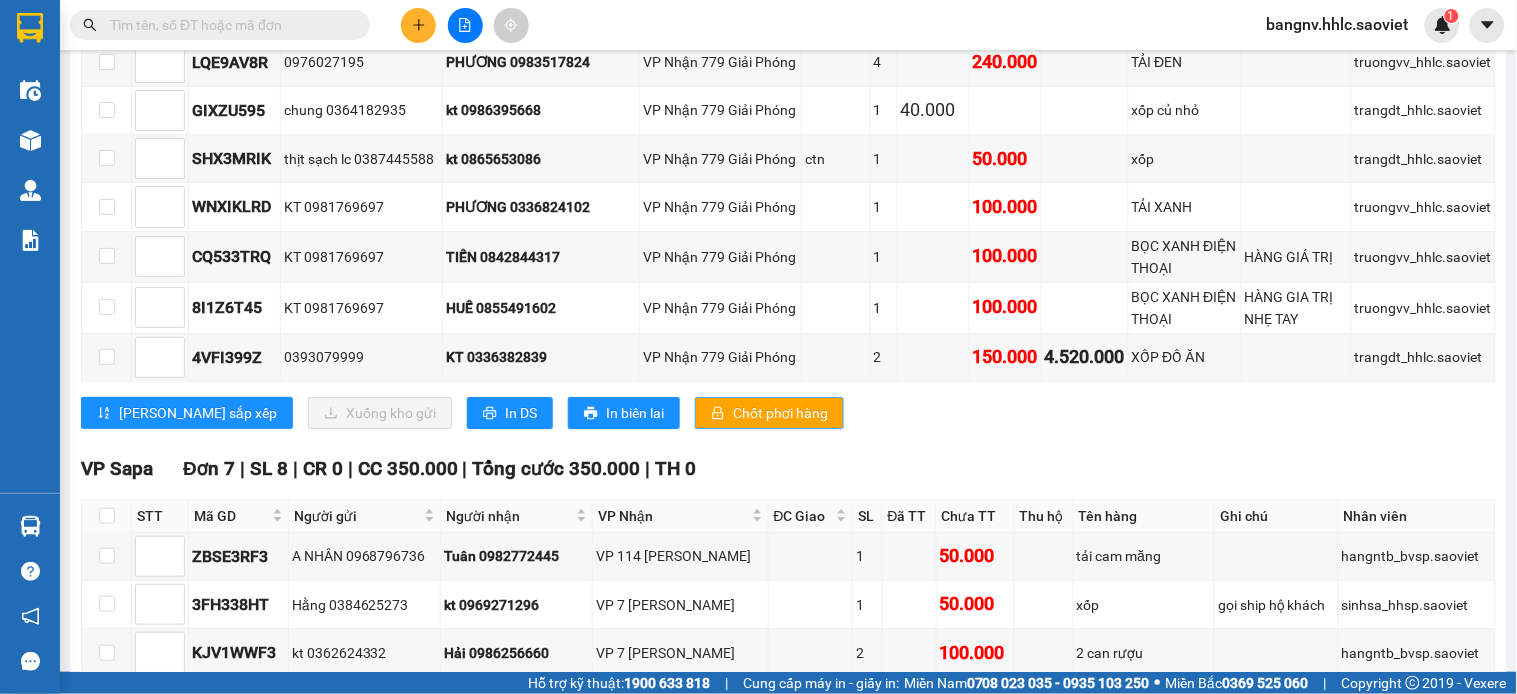 click on "Chốt phơi hàng" at bounding box center [780, 413] 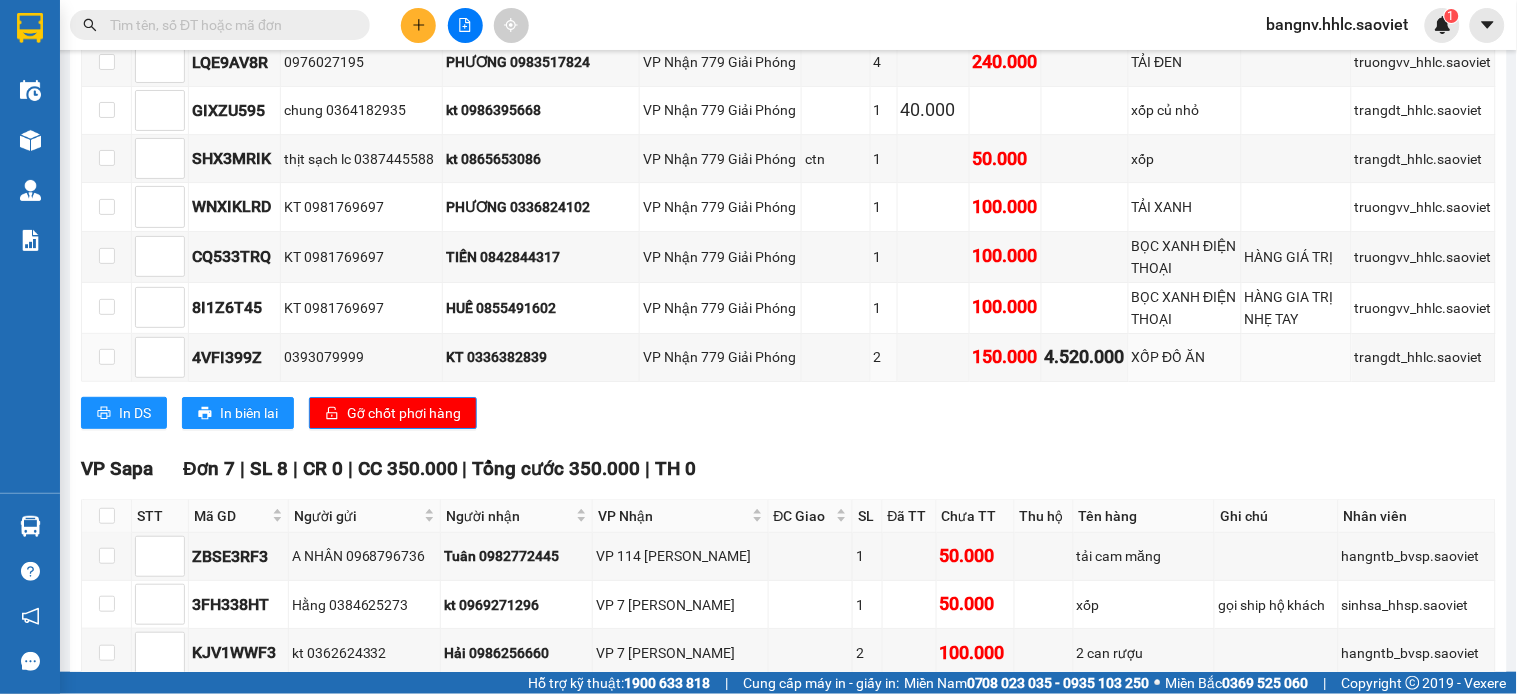 scroll, scrollTop: 888, scrollLeft: 0, axis: vertical 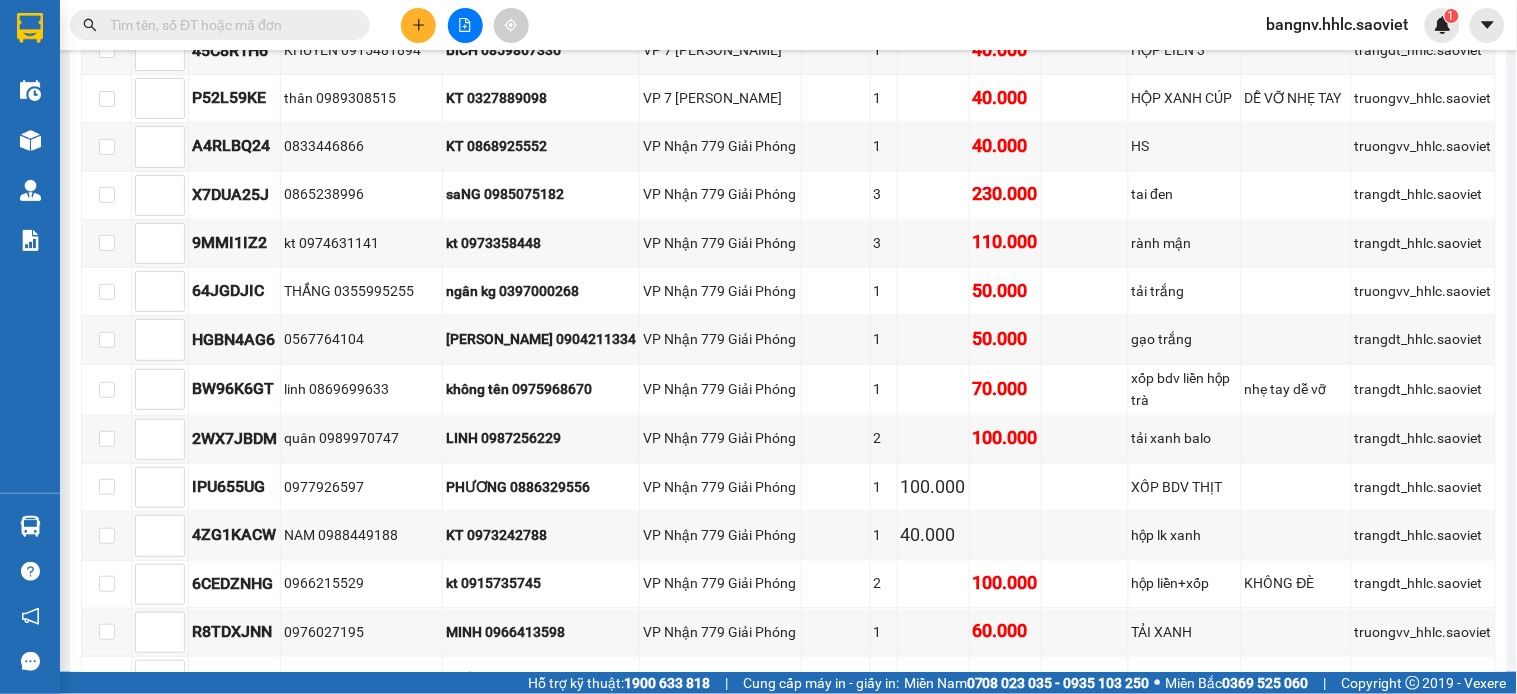 click on "bangnv.hhlc.saoviet" at bounding box center [1338, 24] 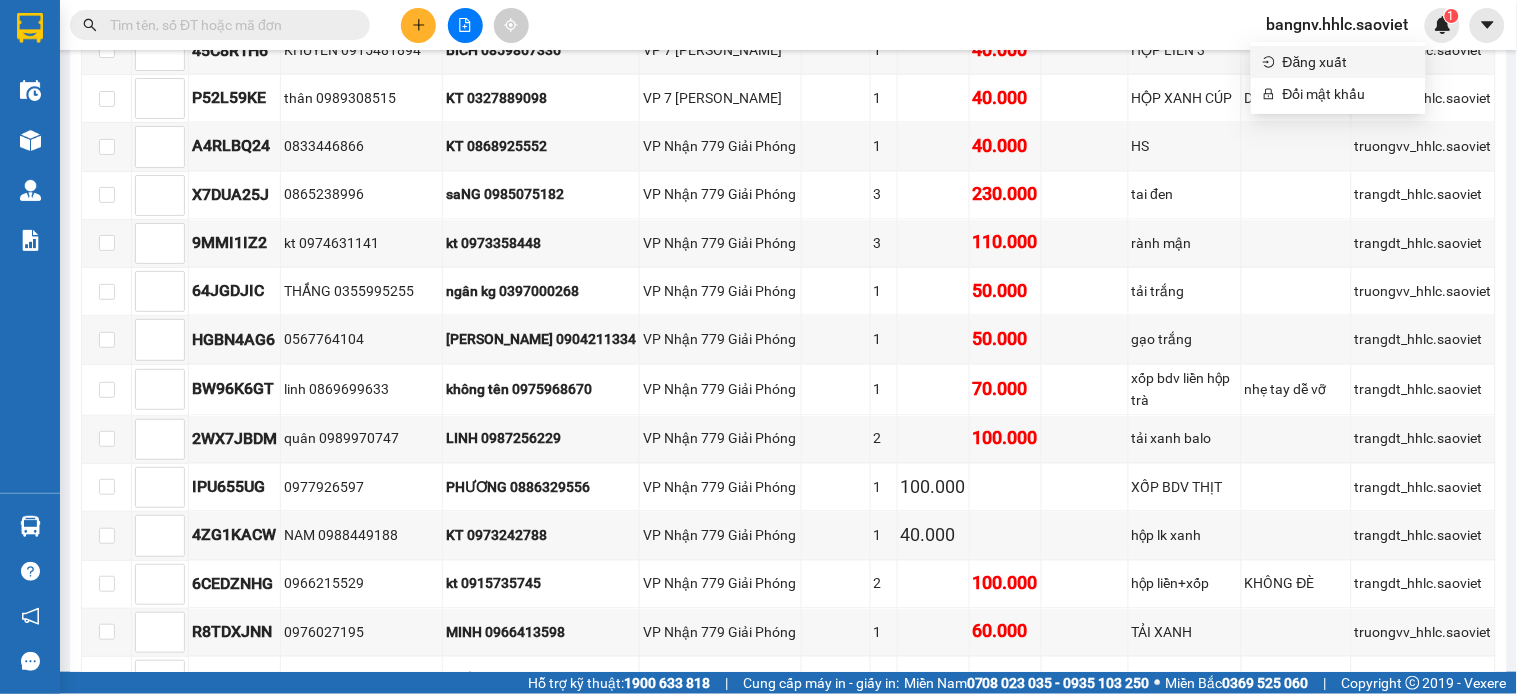 click on "Đăng xuất" at bounding box center [1348, 62] 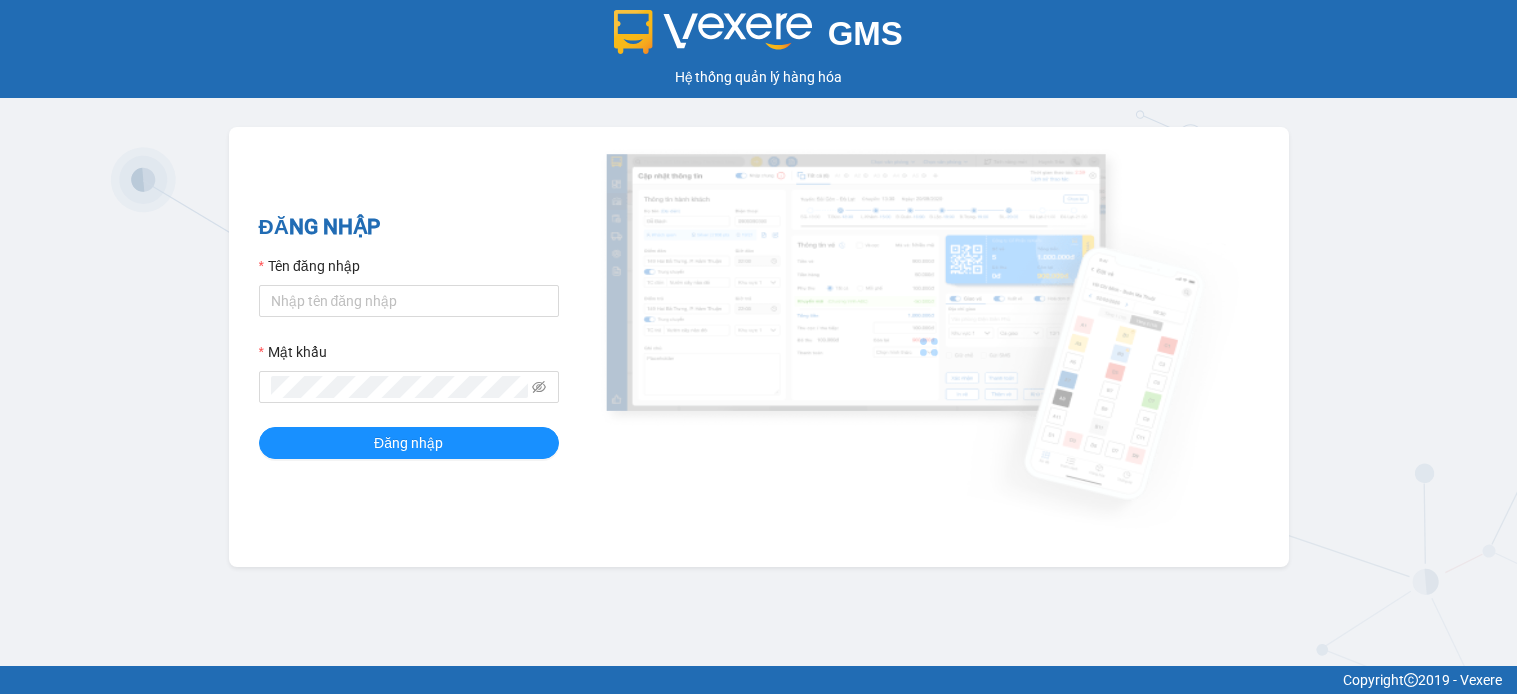 scroll, scrollTop: 0, scrollLeft: 0, axis: both 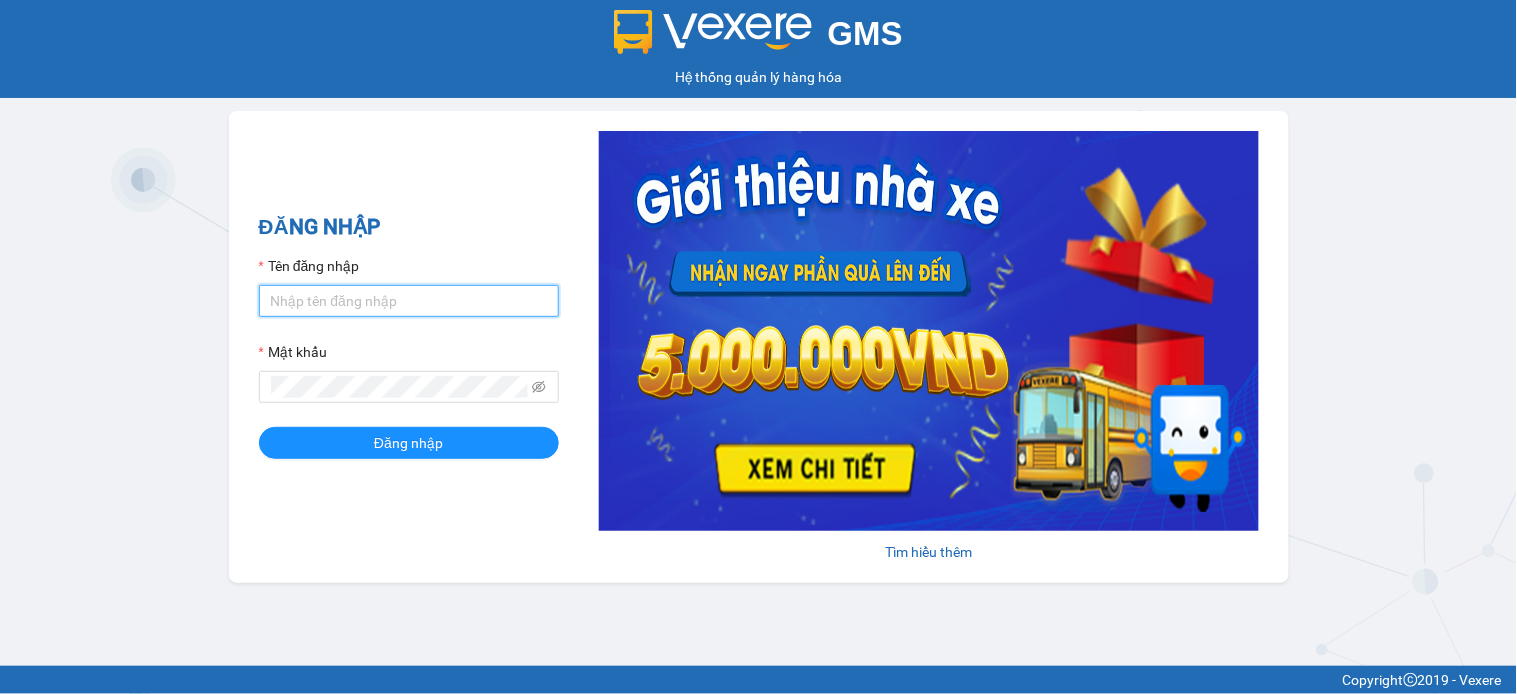 type on "kienvv_bvlc.saoviet" 